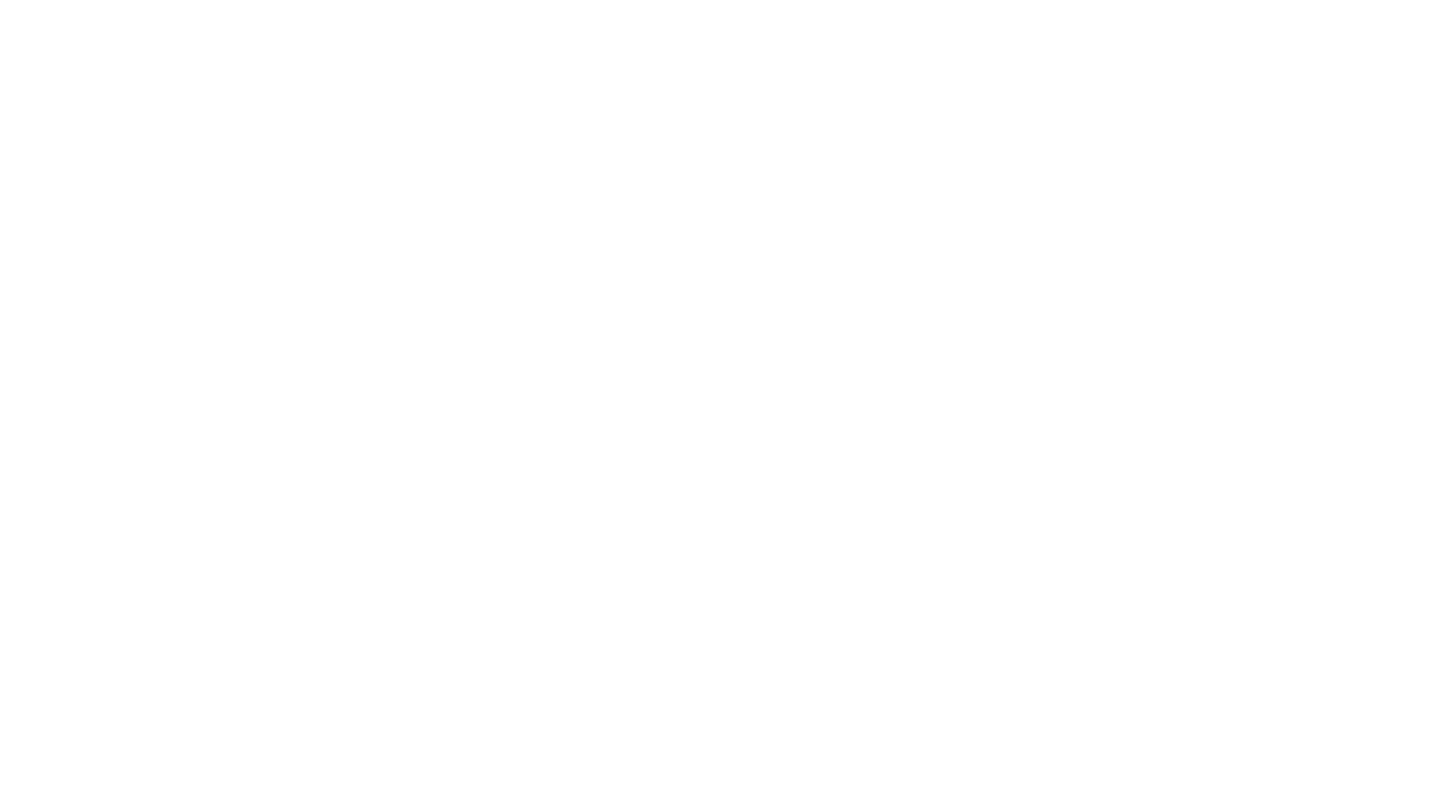 scroll, scrollTop: 1, scrollLeft: 0, axis: vertical 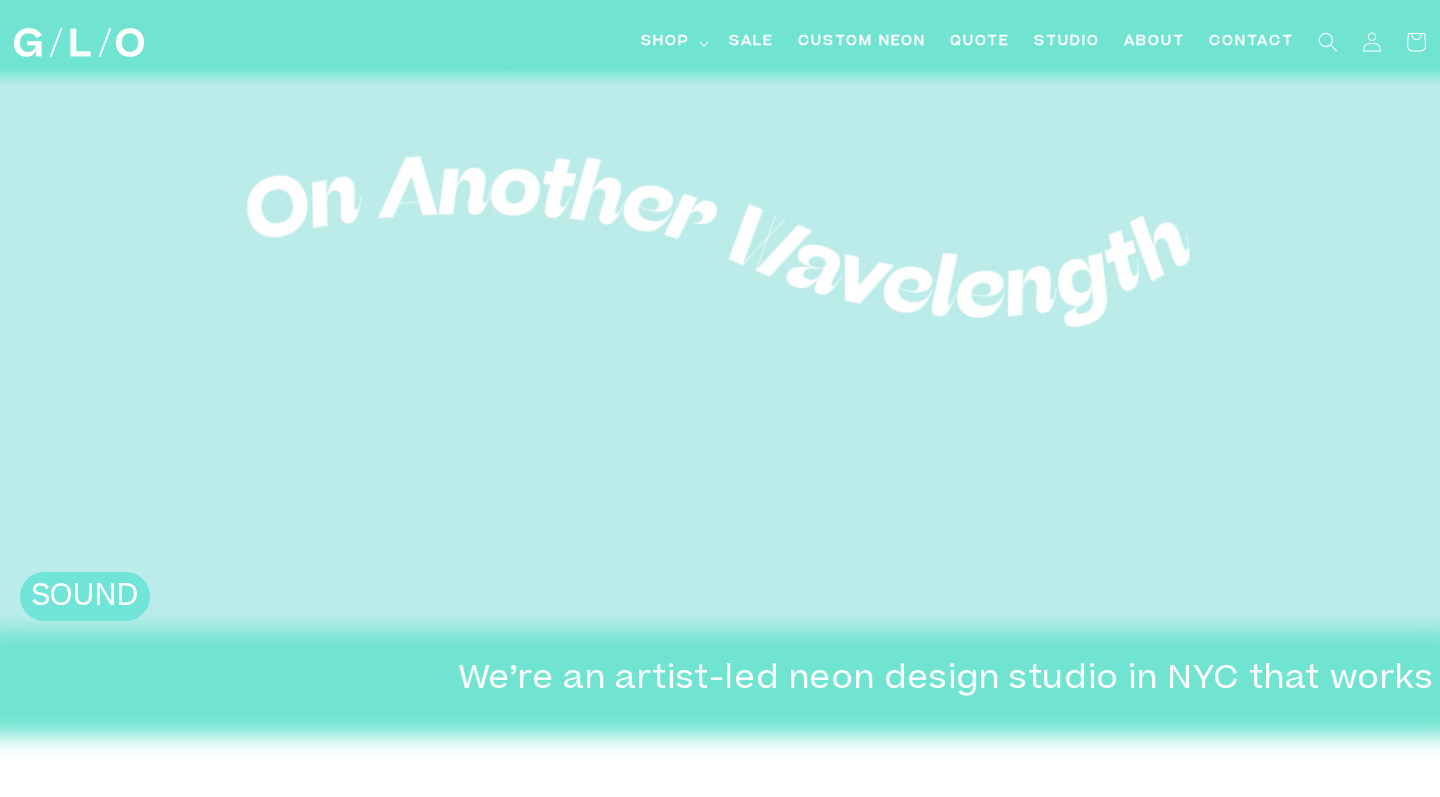 click on "SOUND" at bounding box center (85, 599) 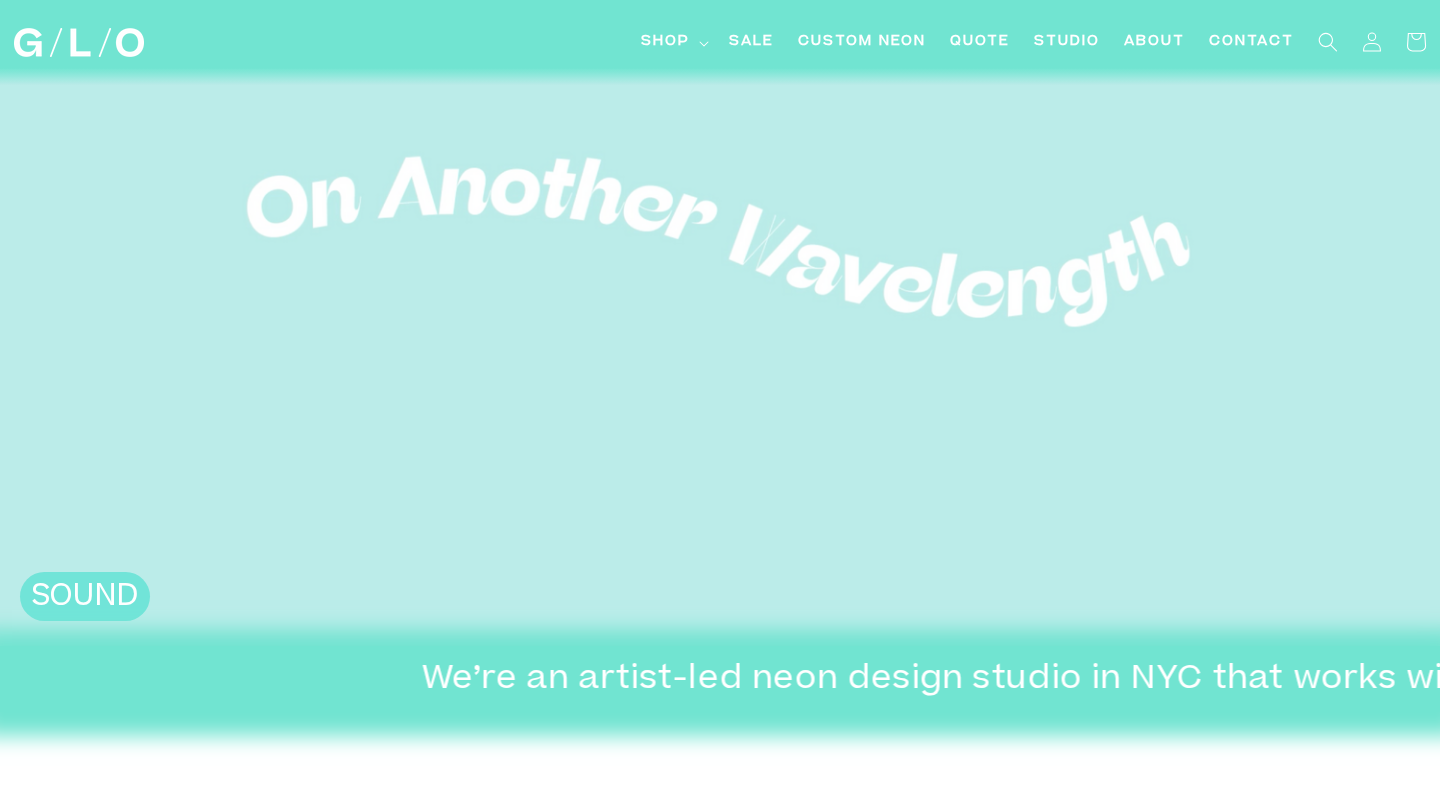 scroll, scrollTop: 0, scrollLeft: -1020, axis: horizontal 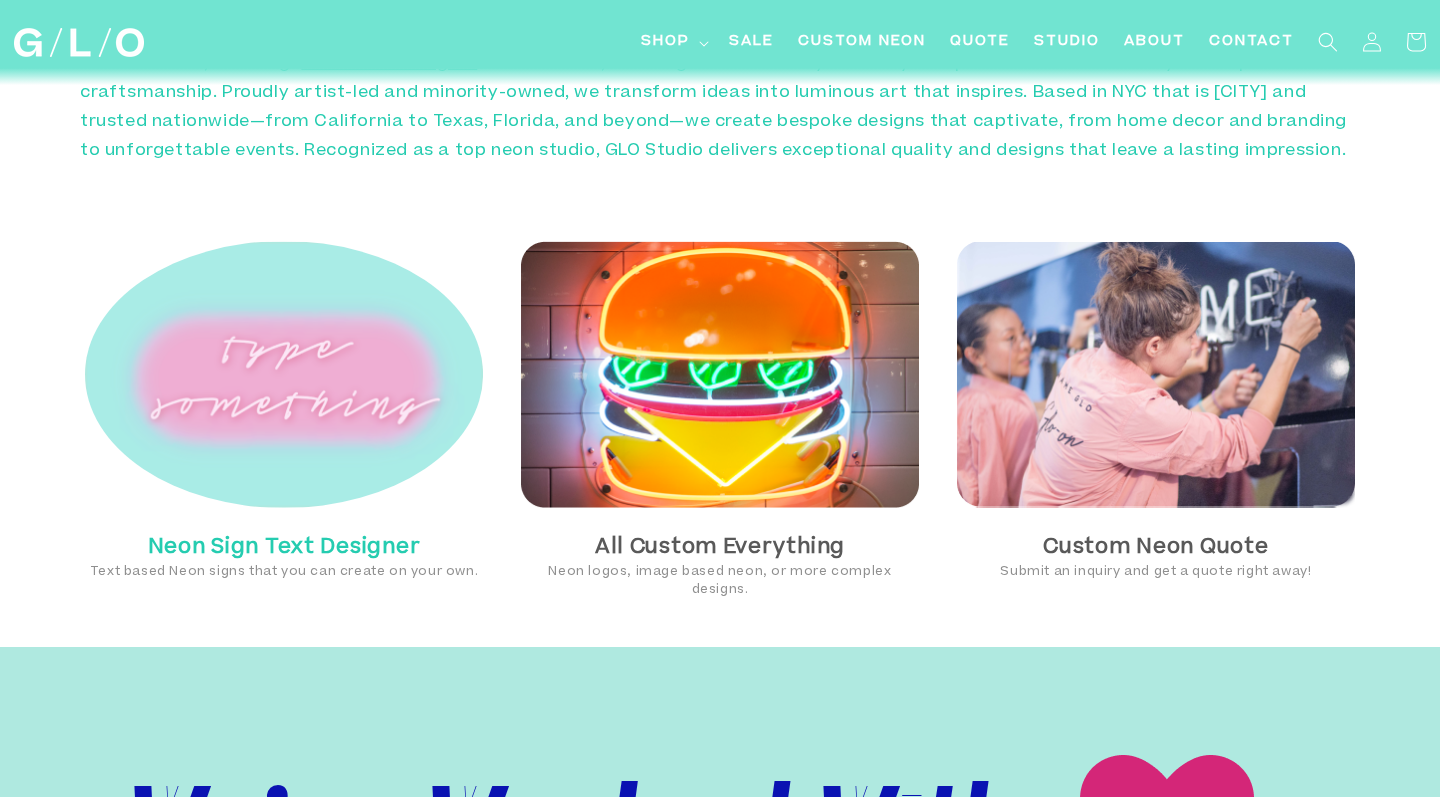 click at bounding box center (284, 374) 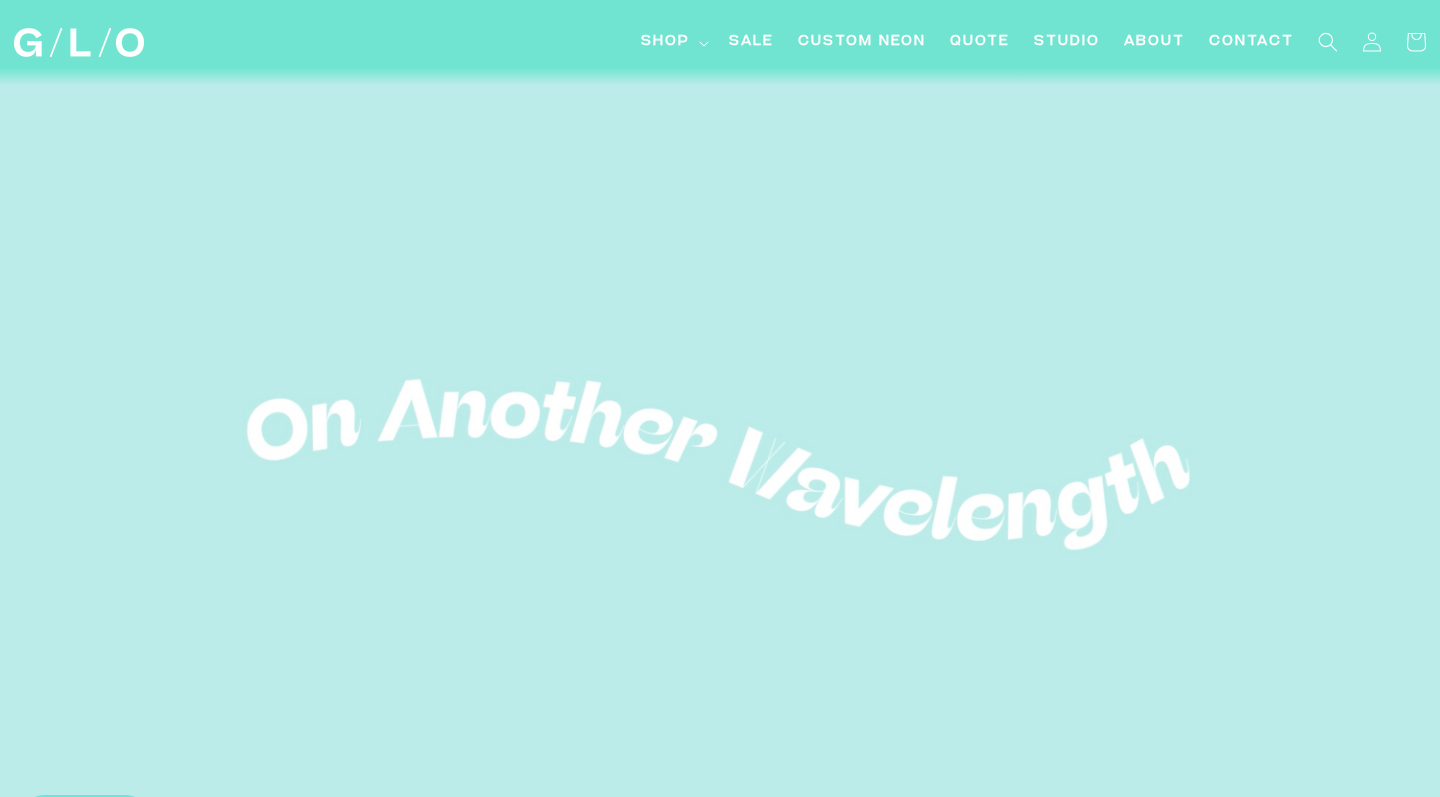 scroll, scrollTop: 0, scrollLeft: 0, axis: both 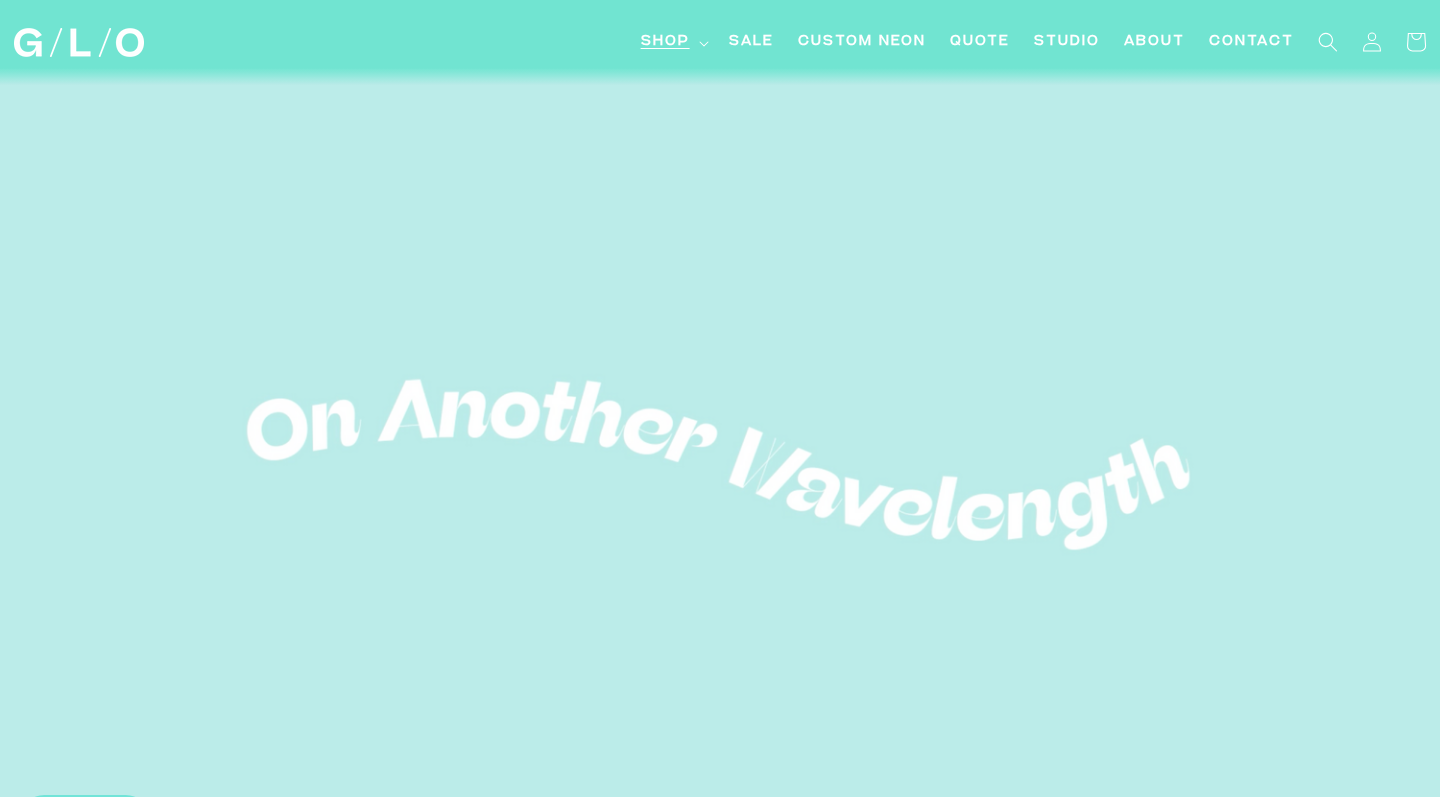 click on "Shop" at bounding box center [665, 42] 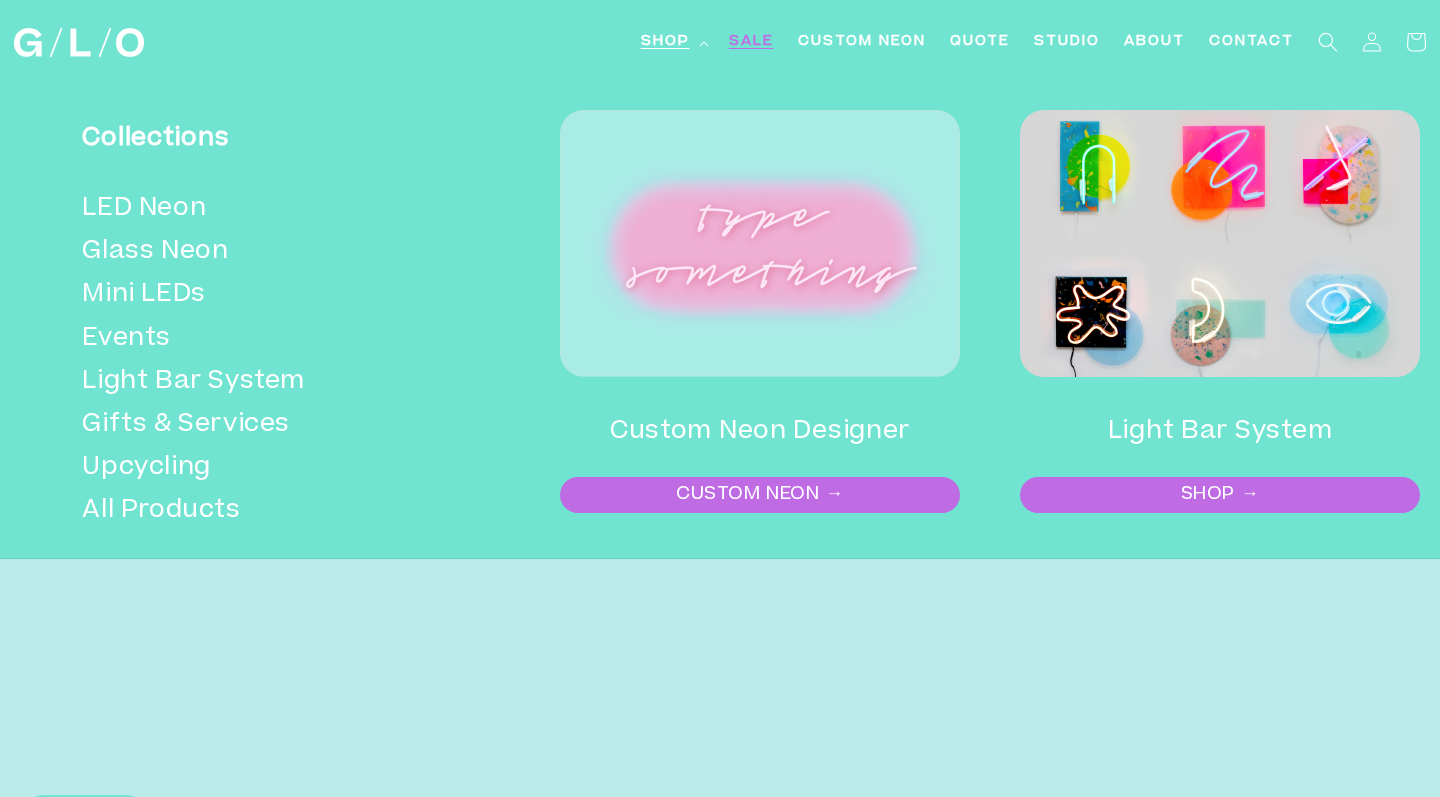 scroll, scrollTop: 0, scrollLeft: -1206, axis: horizontal 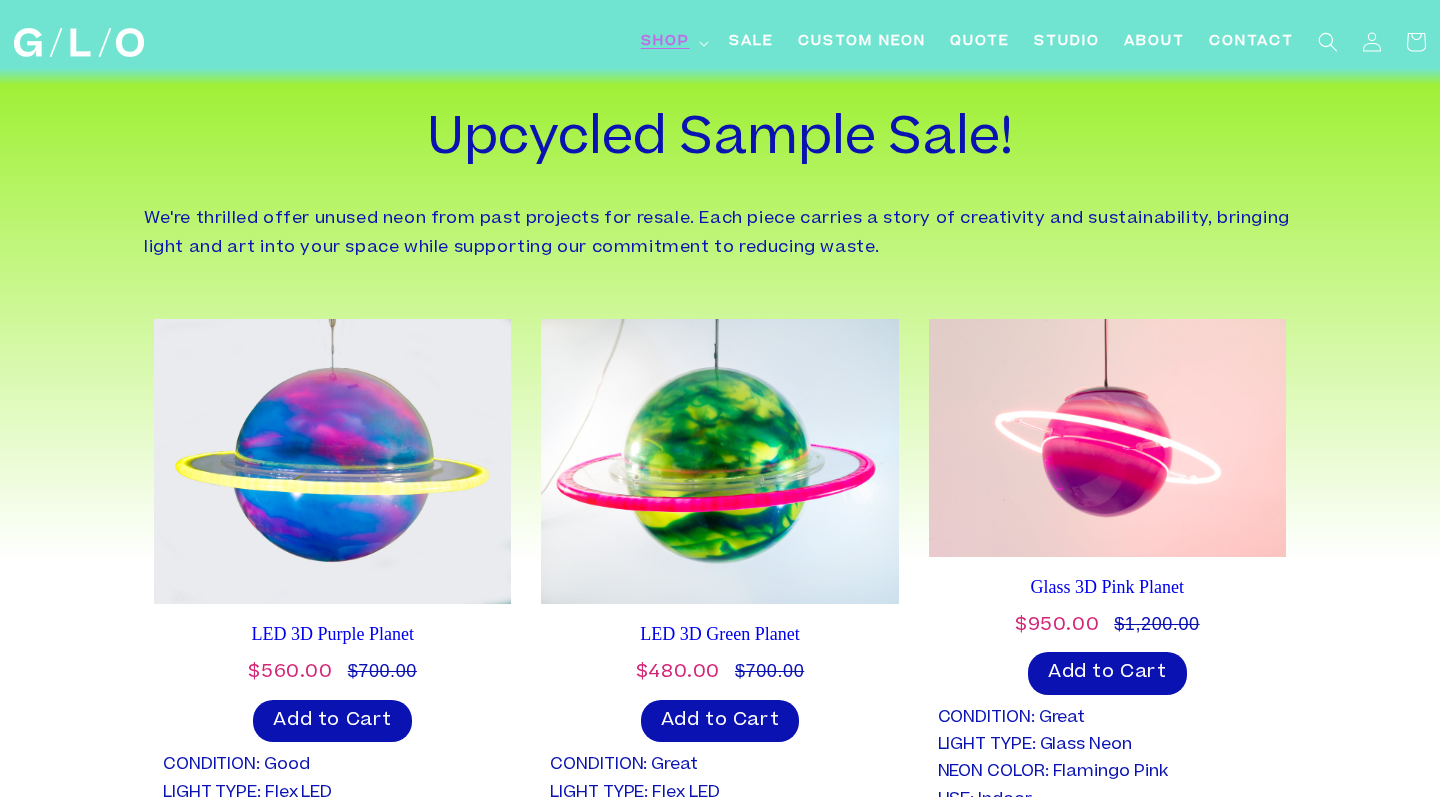 click on "LED 3D Purple Planet               Sold out   $560.00   $700.00         Add to Cart           CONDITION: Good LIGHT TYPE: Flex LED NEON COLOR: Yellow USE: Indoor               width:    20                 height:    13                 depth:    20                                         LED 3D Green Planet               Sold out   $480.00   $700.00         Add to Cart           CONDITION: Great LIGHT TYPE: Flex LED NEON COLOR: Rose USE: Indoor               width:    18                 height:    13                 depth:    18                                         Glass 3D Pink Planet               Sold out   $950.00   $1,200.00         Add to Cart           CONDITION: Great LIGHT TYPE: Glass Neon NEON COLOR: Flamingo Pink USE: Indoor               width:    17                 height:    11                 depth:    17                                         Glass 3D Blue Planet               Sold out   $1,200.00   $1,500.00         Add to Cart           CONDITION: Great" at bounding box center (720, 2894) 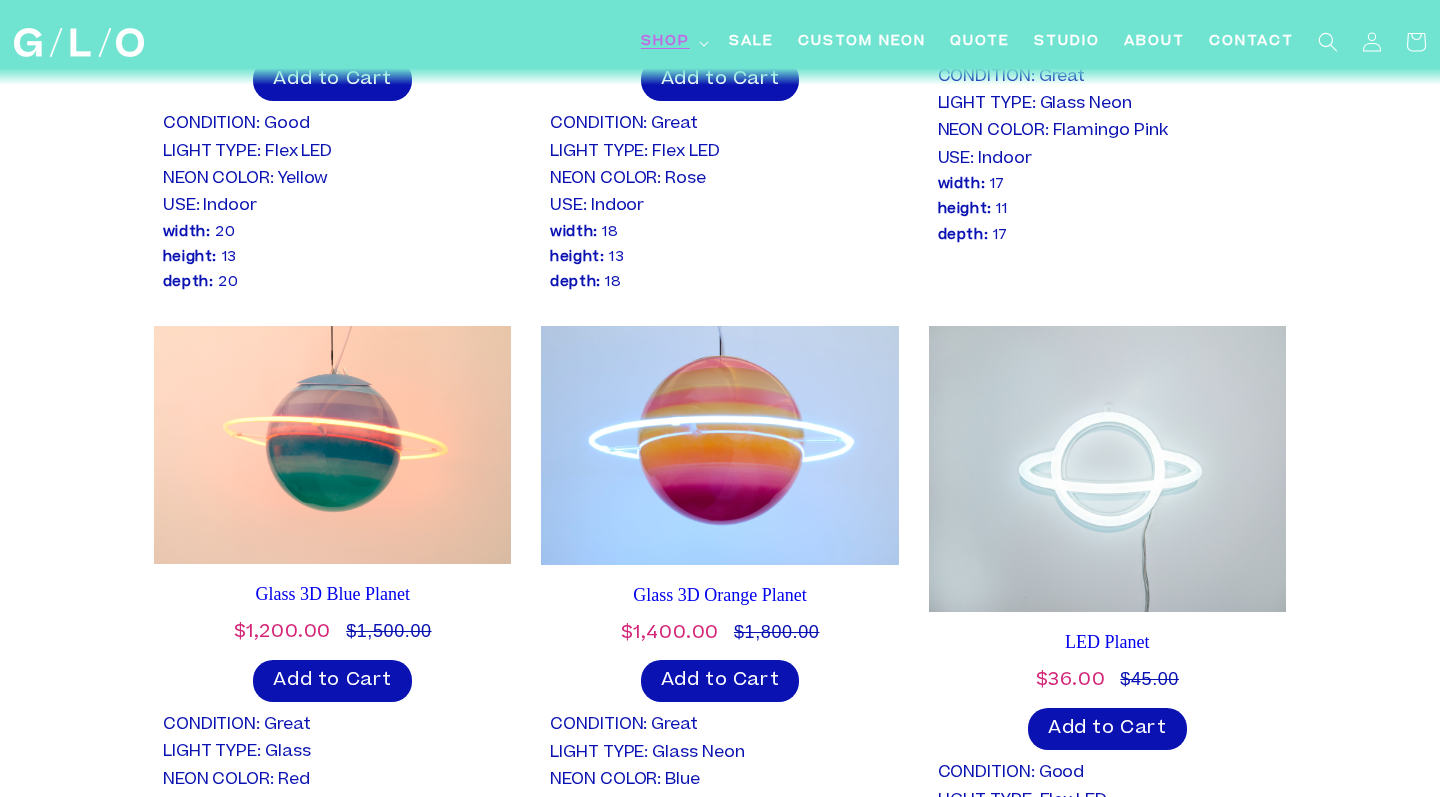scroll, scrollTop: 2058, scrollLeft: 0, axis: vertical 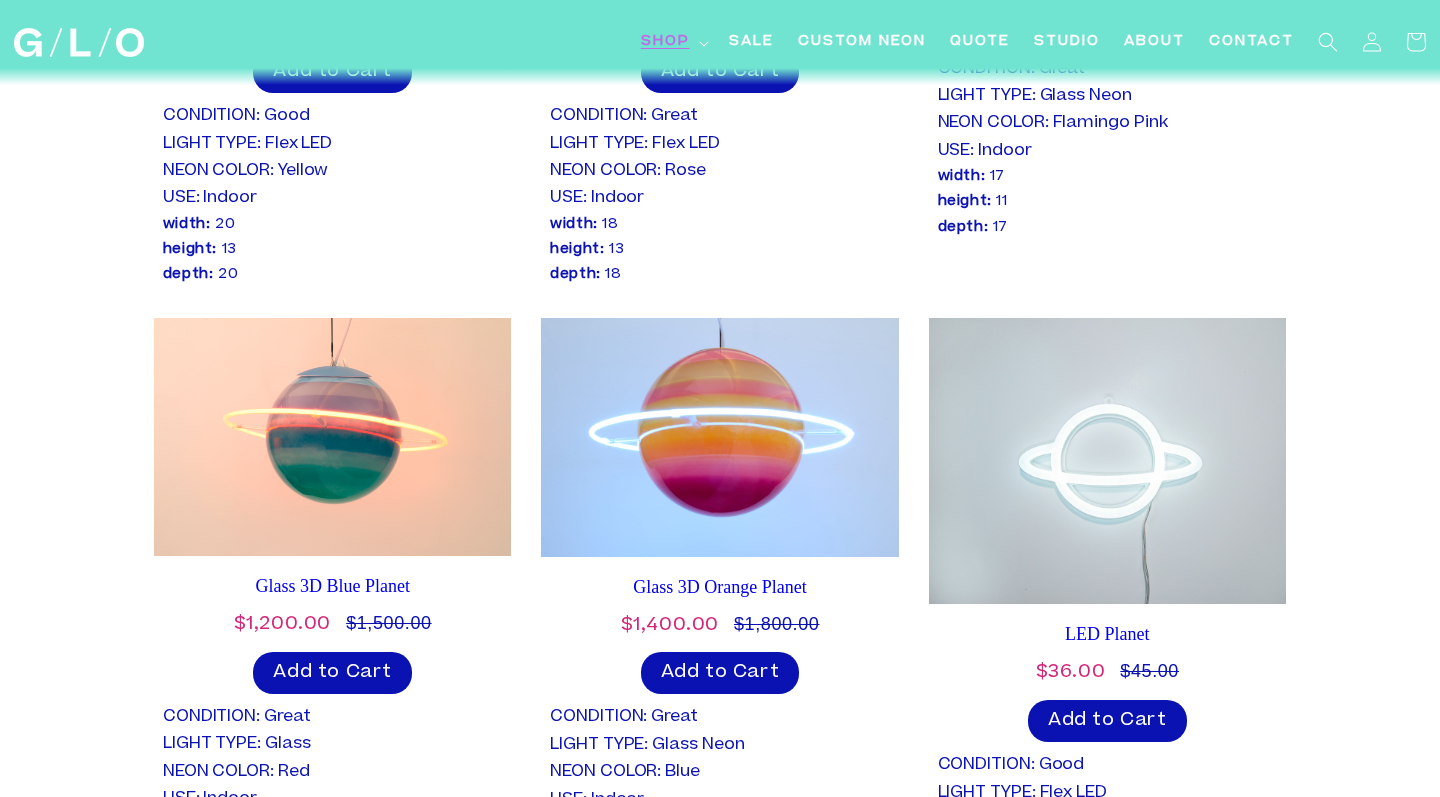 click at bounding box center [719, 437] 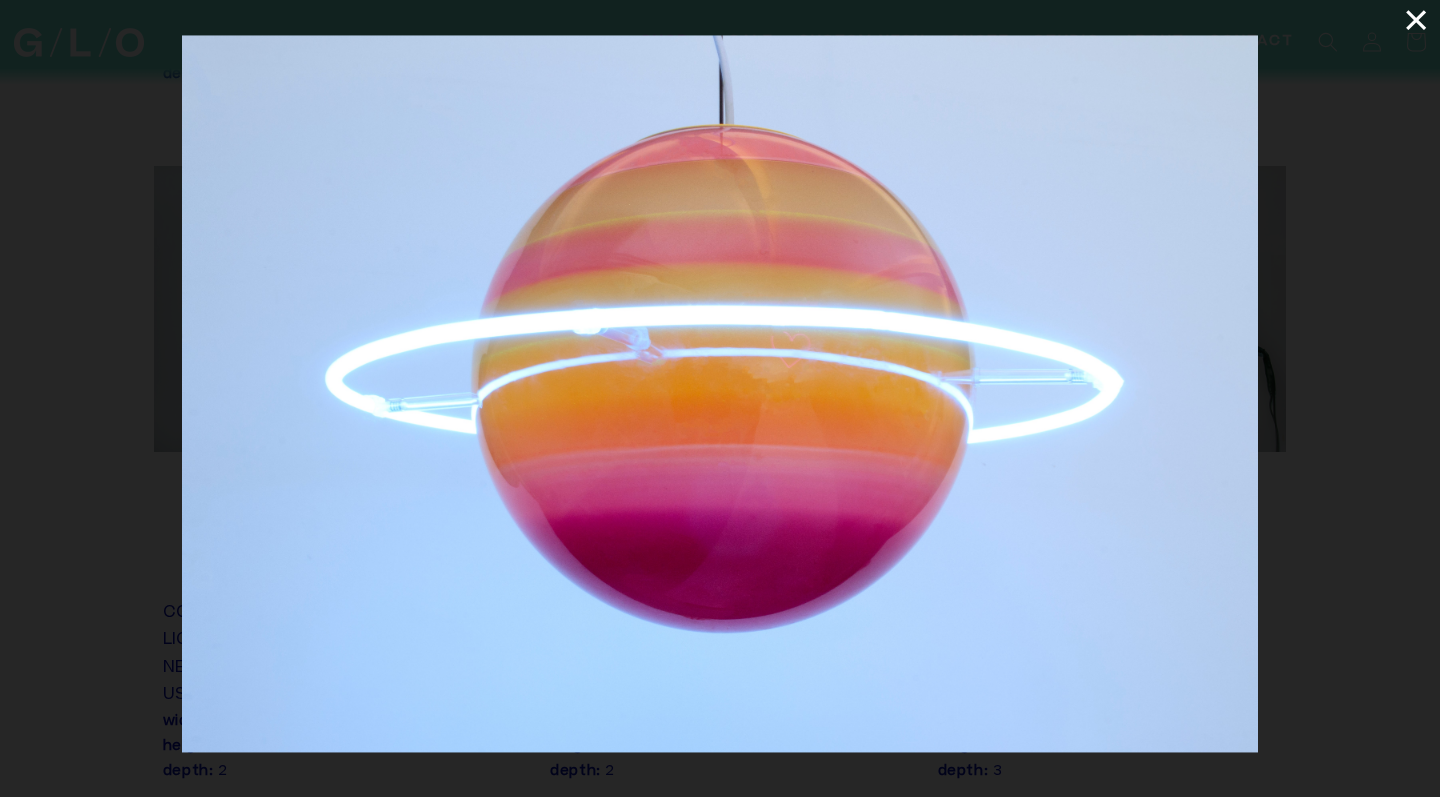 scroll, scrollTop: 2853, scrollLeft: 0, axis: vertical 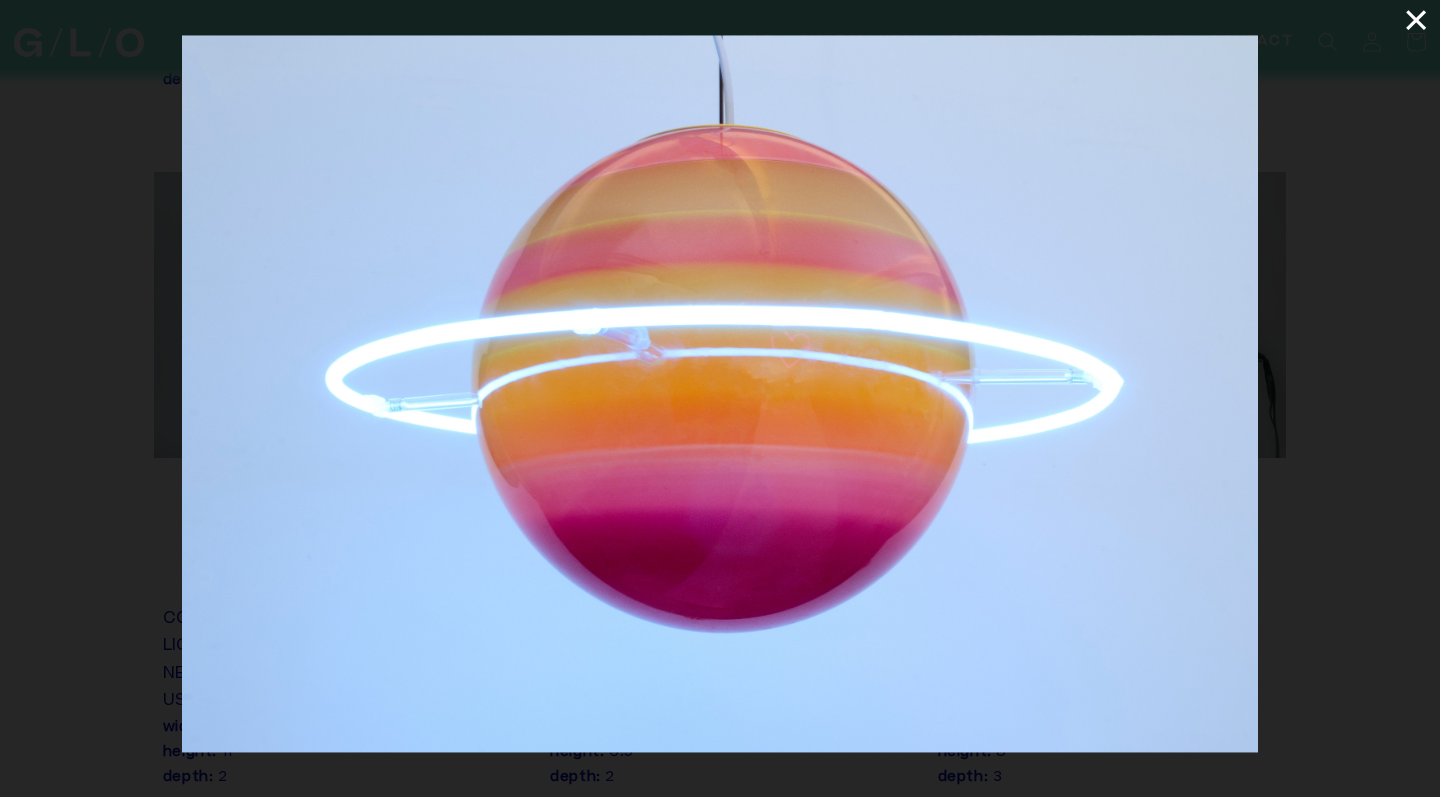 click at bounding box center [720, 393] 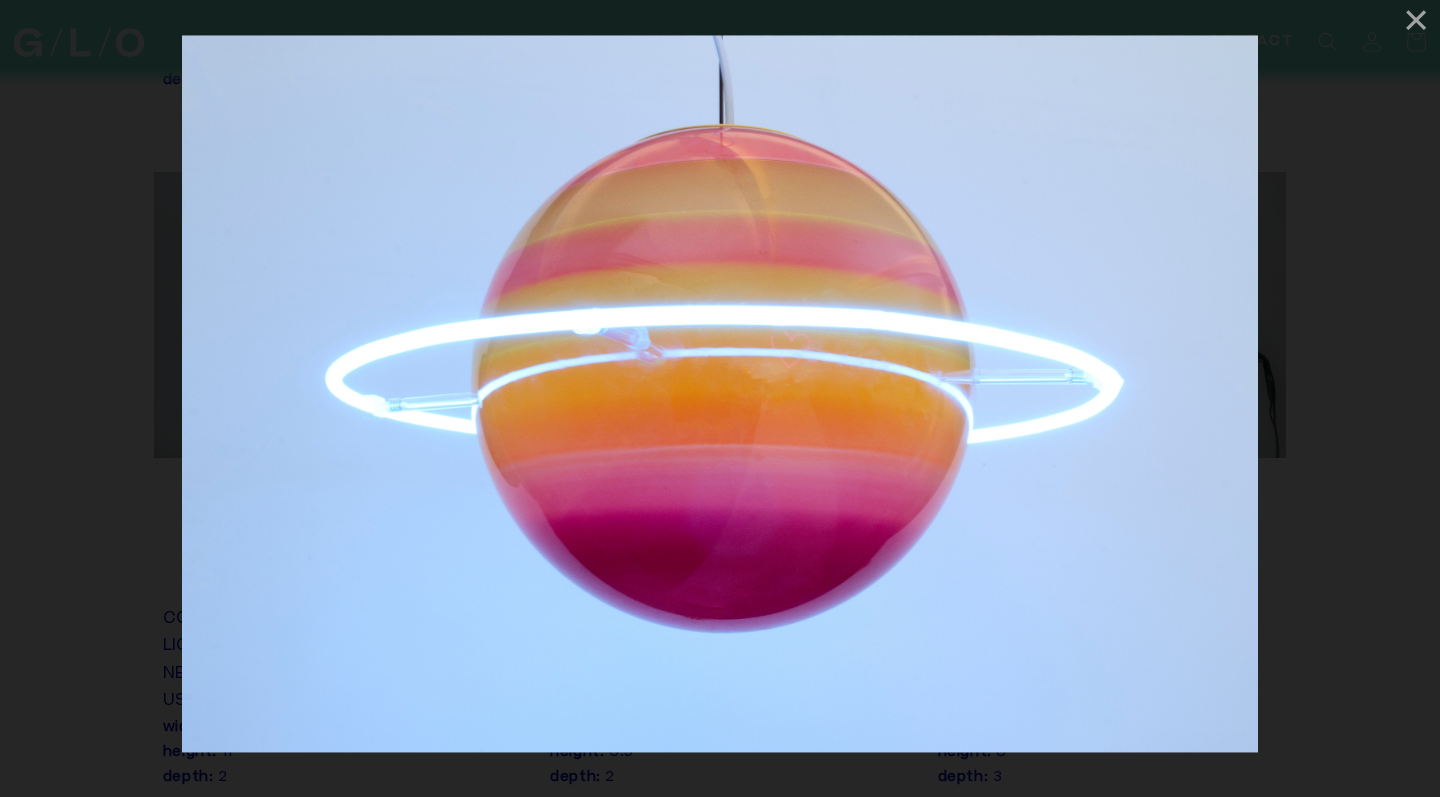 click on "×" at bounding box center (1416, 20) 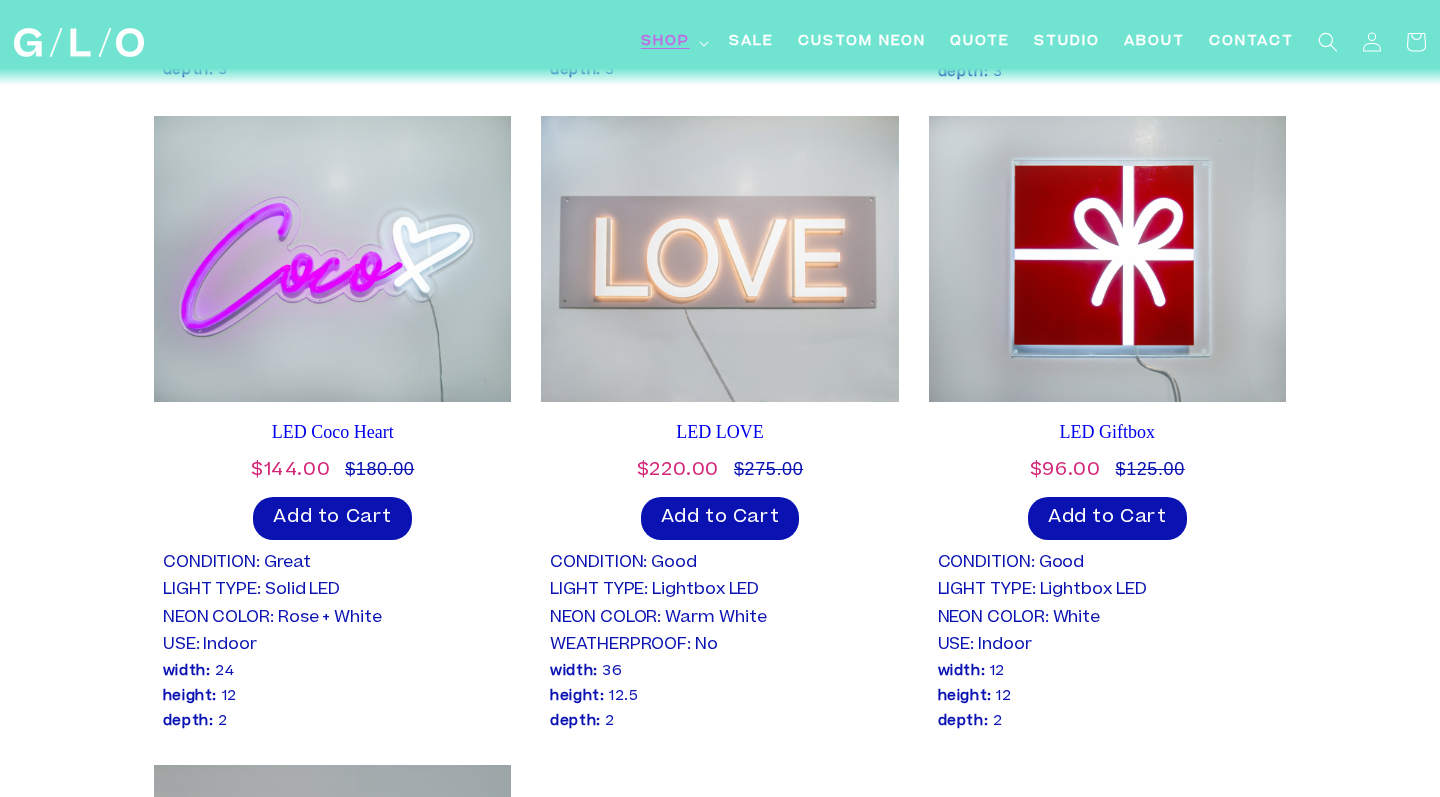 scroll, scrollTop: 4216, scrollLeft: 0, axis: vertical 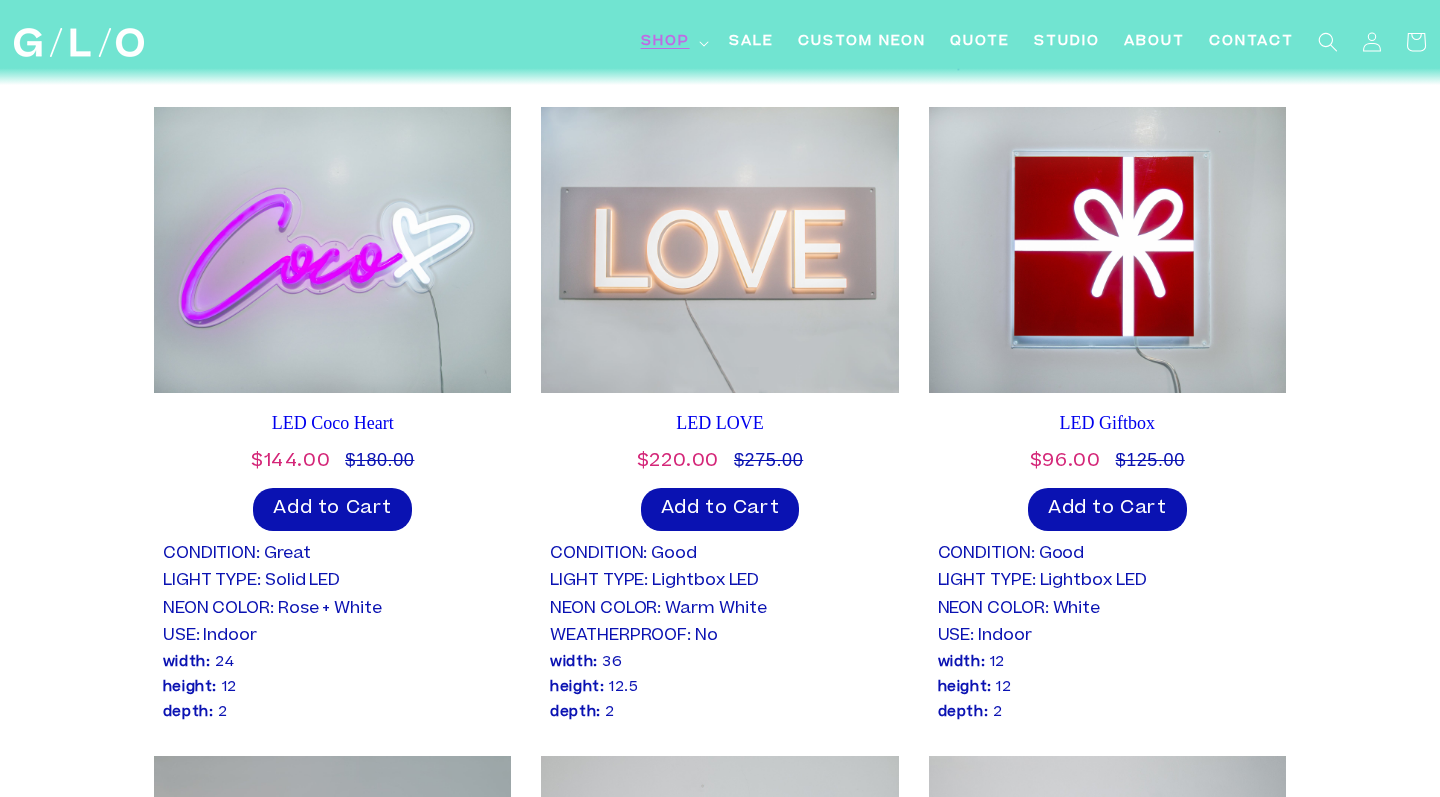 click at bounding box center [332, 250] 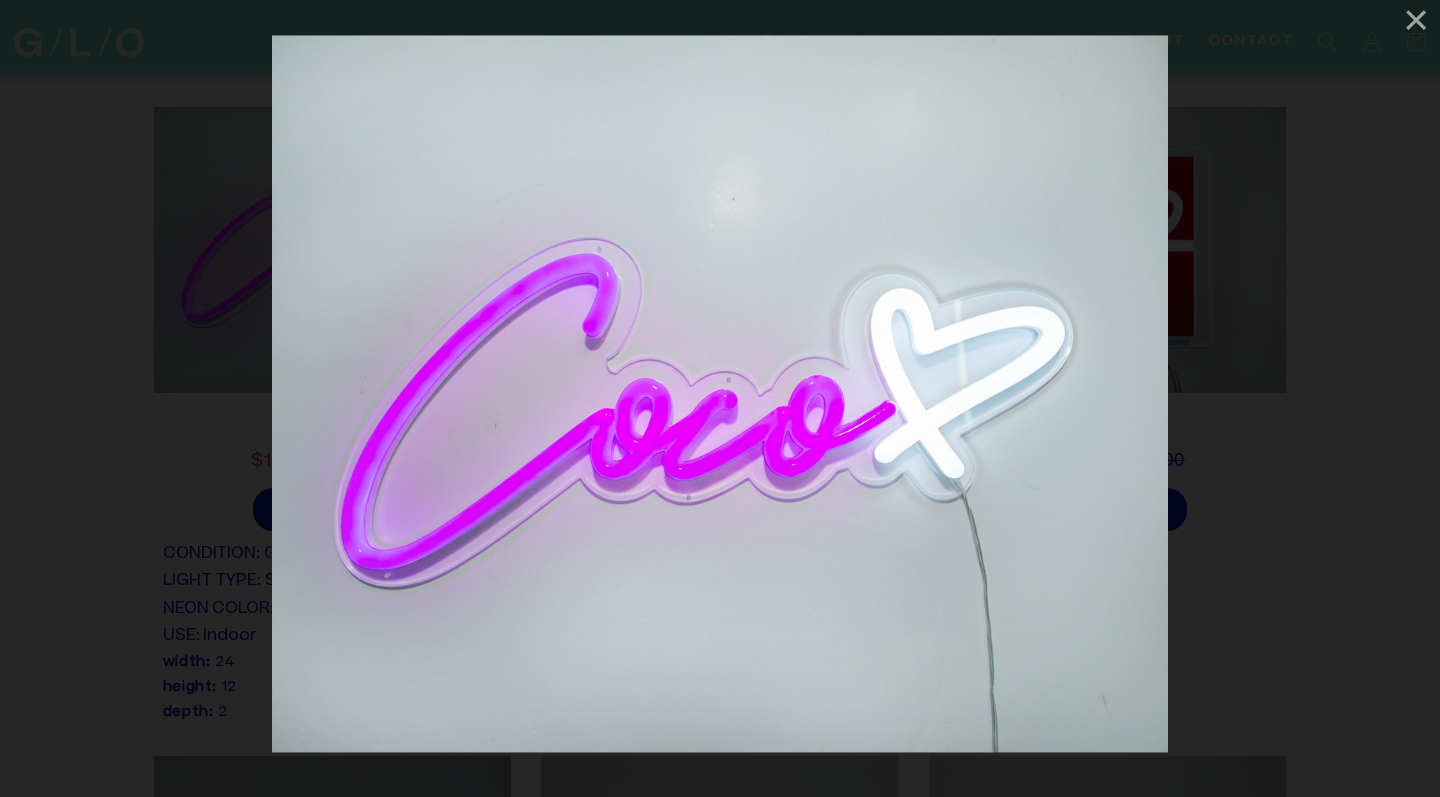 click on "×" at bounding box center [1416, 20] 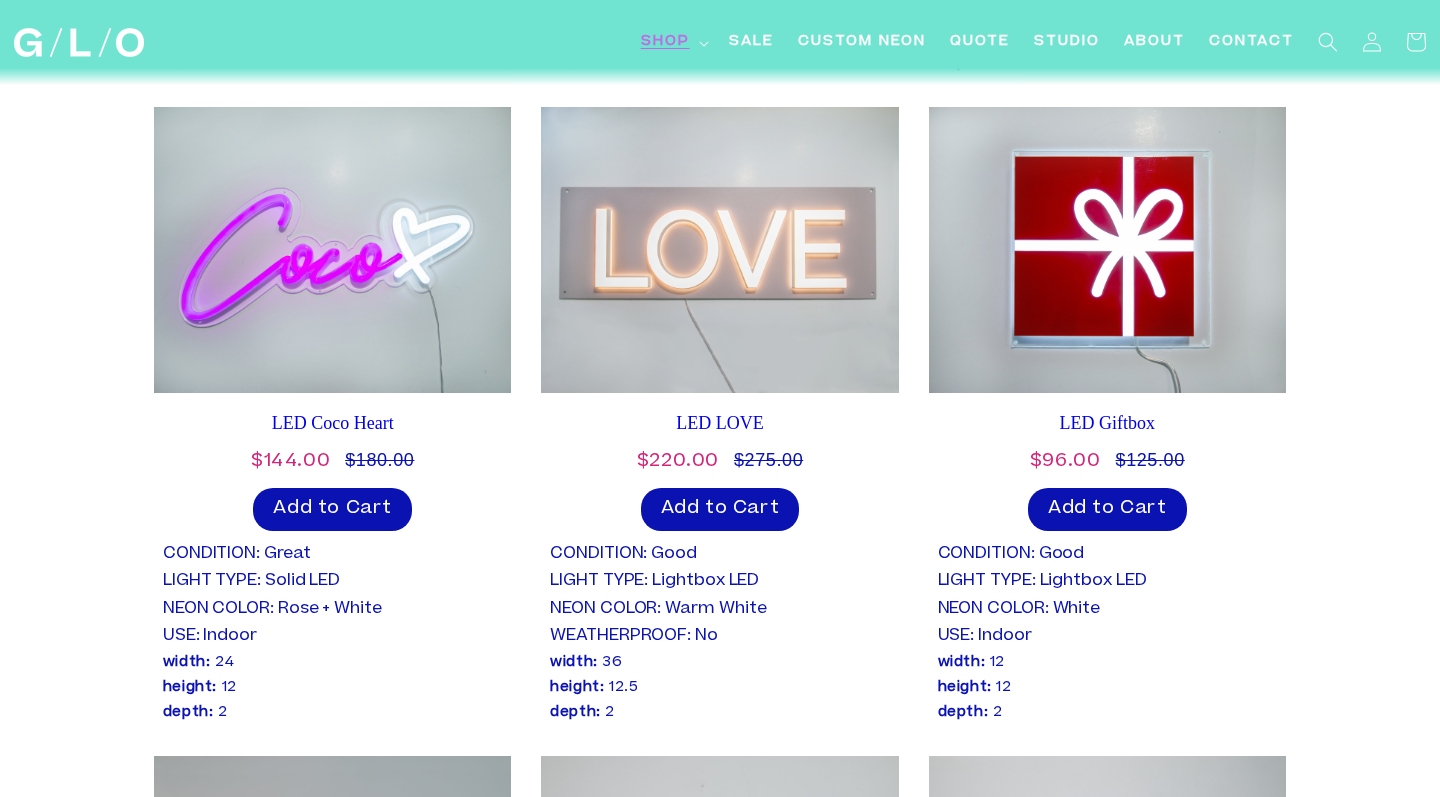 click at bounding box center [332, 250] 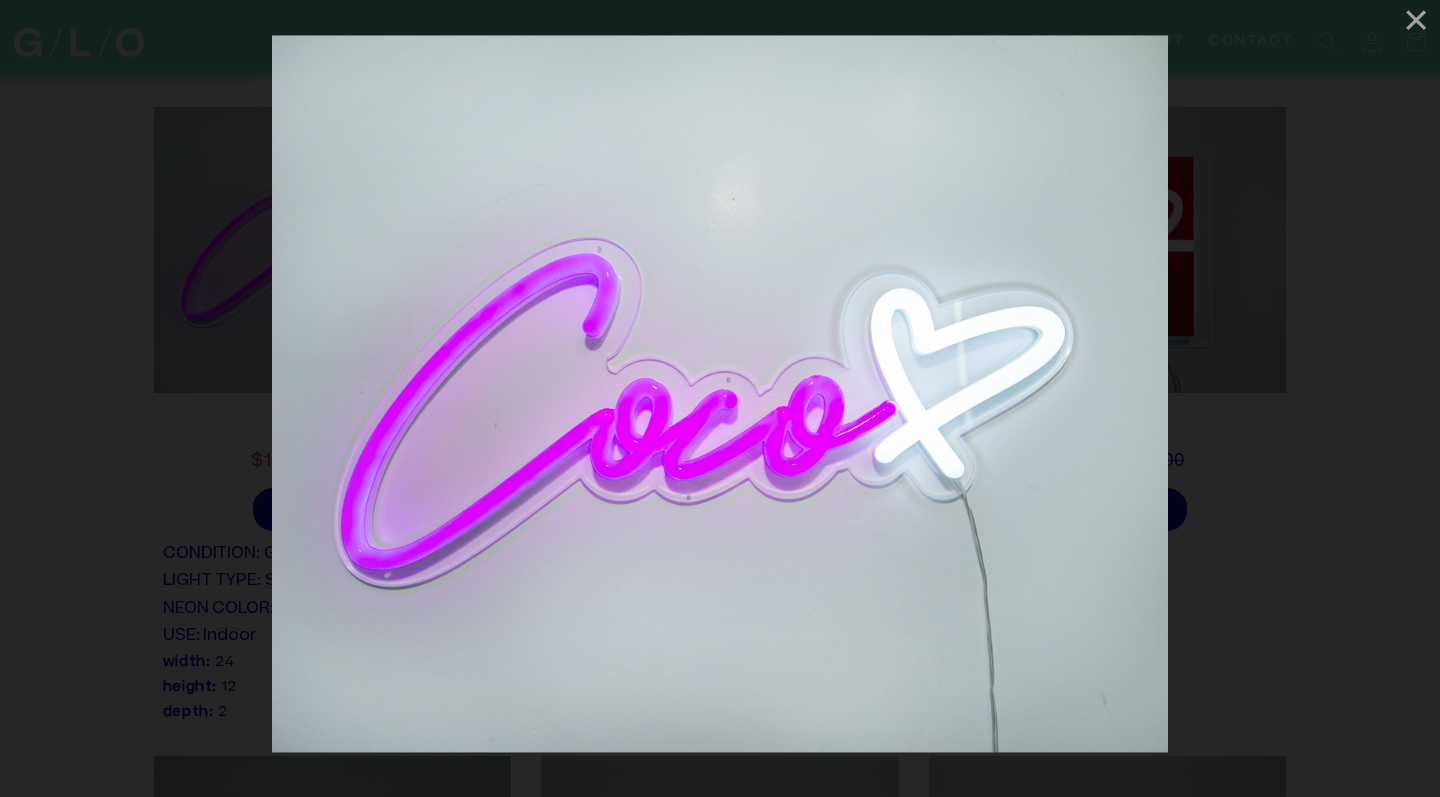 click on "×" at bounding box center (1416, 20) 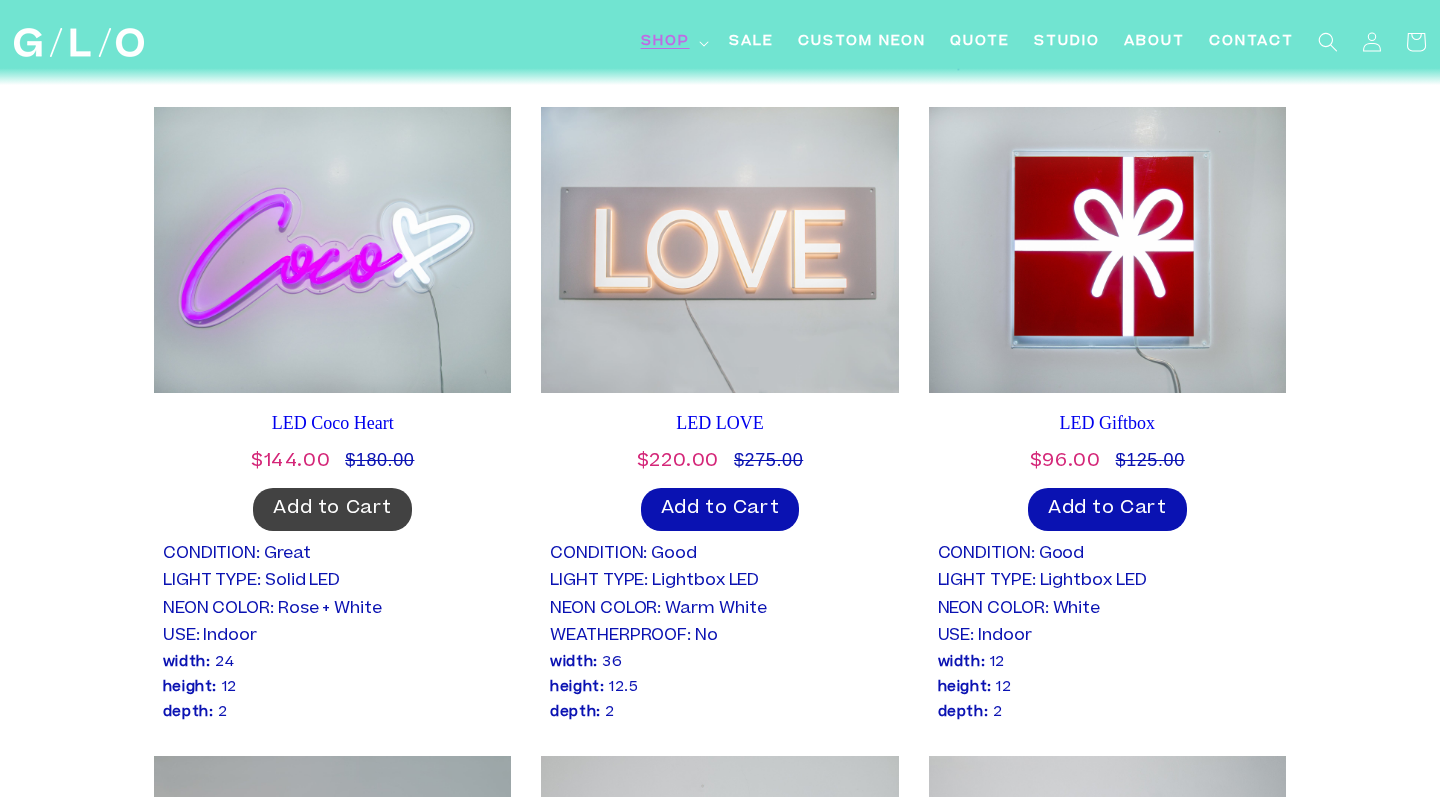 click on "Add to Cart" at bounding box center (332, 509) 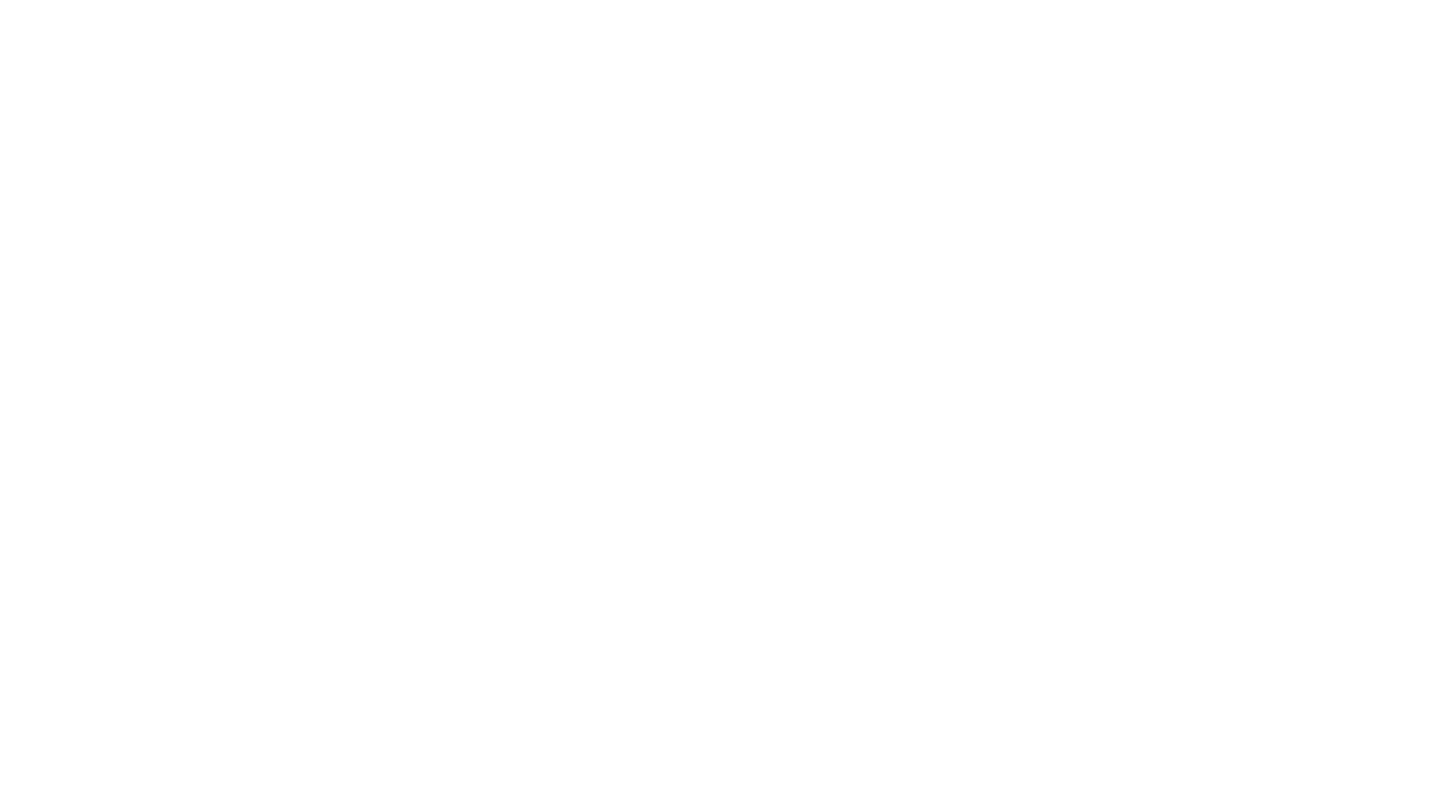 scroll, scrollTop: 0, scrollLeft: 0, axis: both 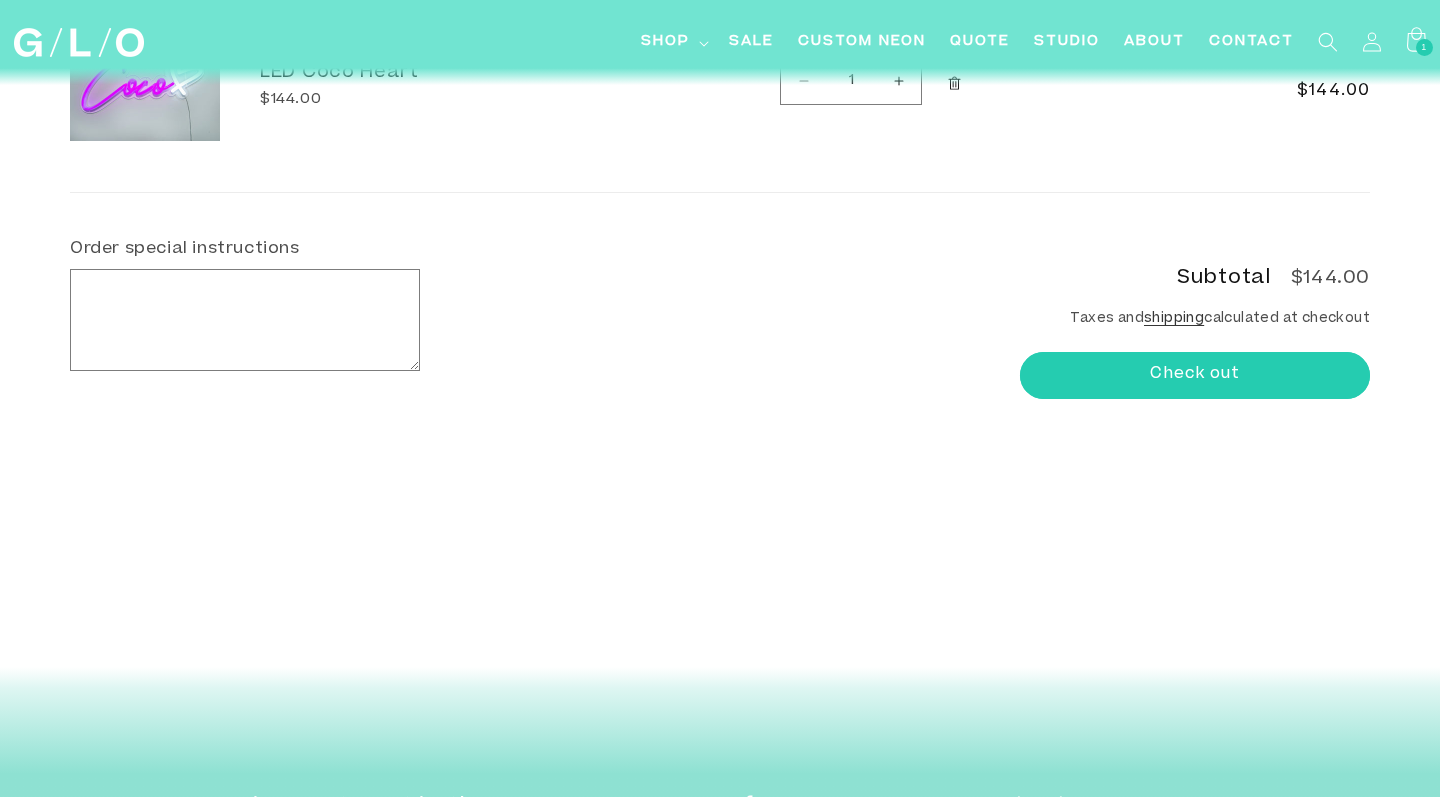 click at bounding box center (1022, 423) 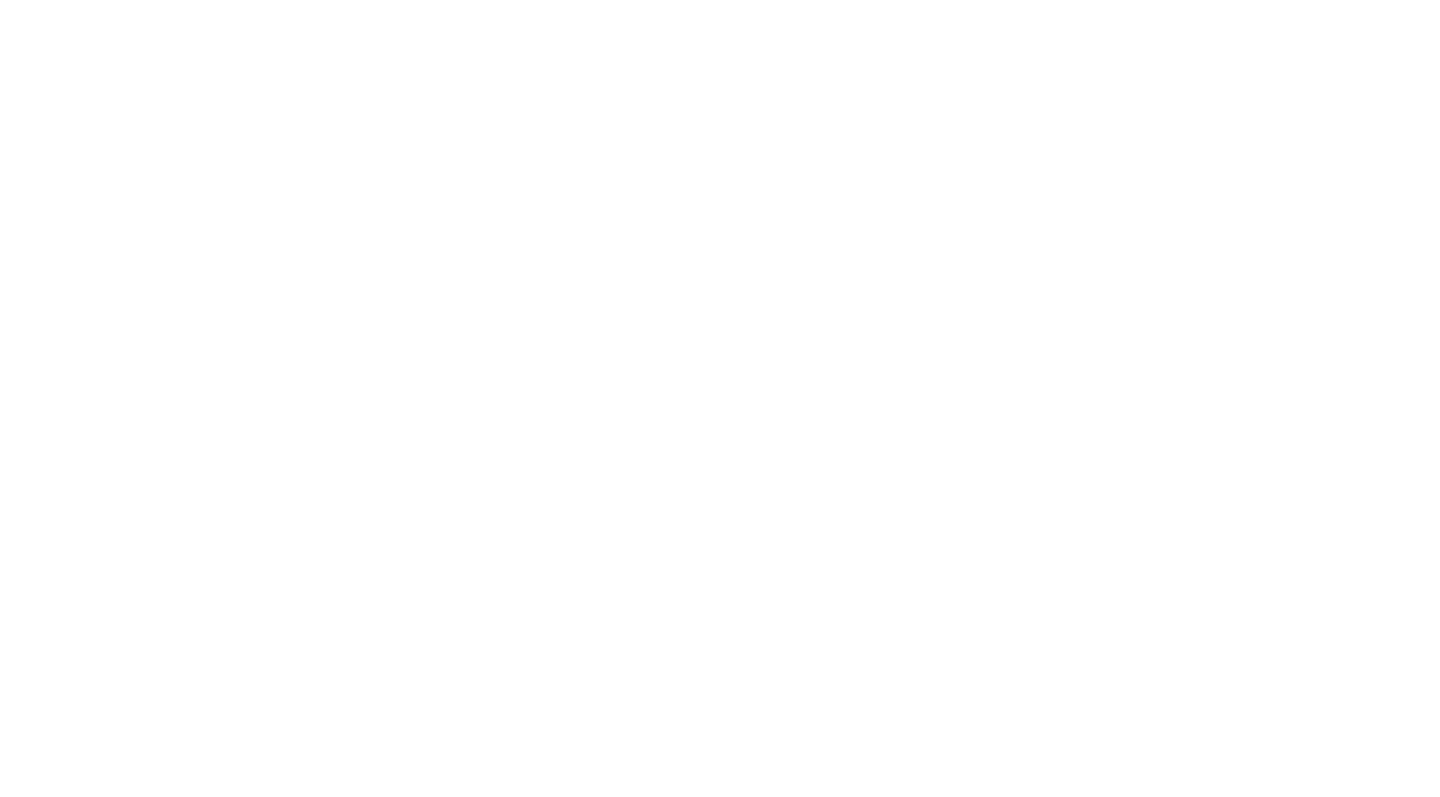 scroll, scrollTop: 0, scrollLeft: 0, axis: both 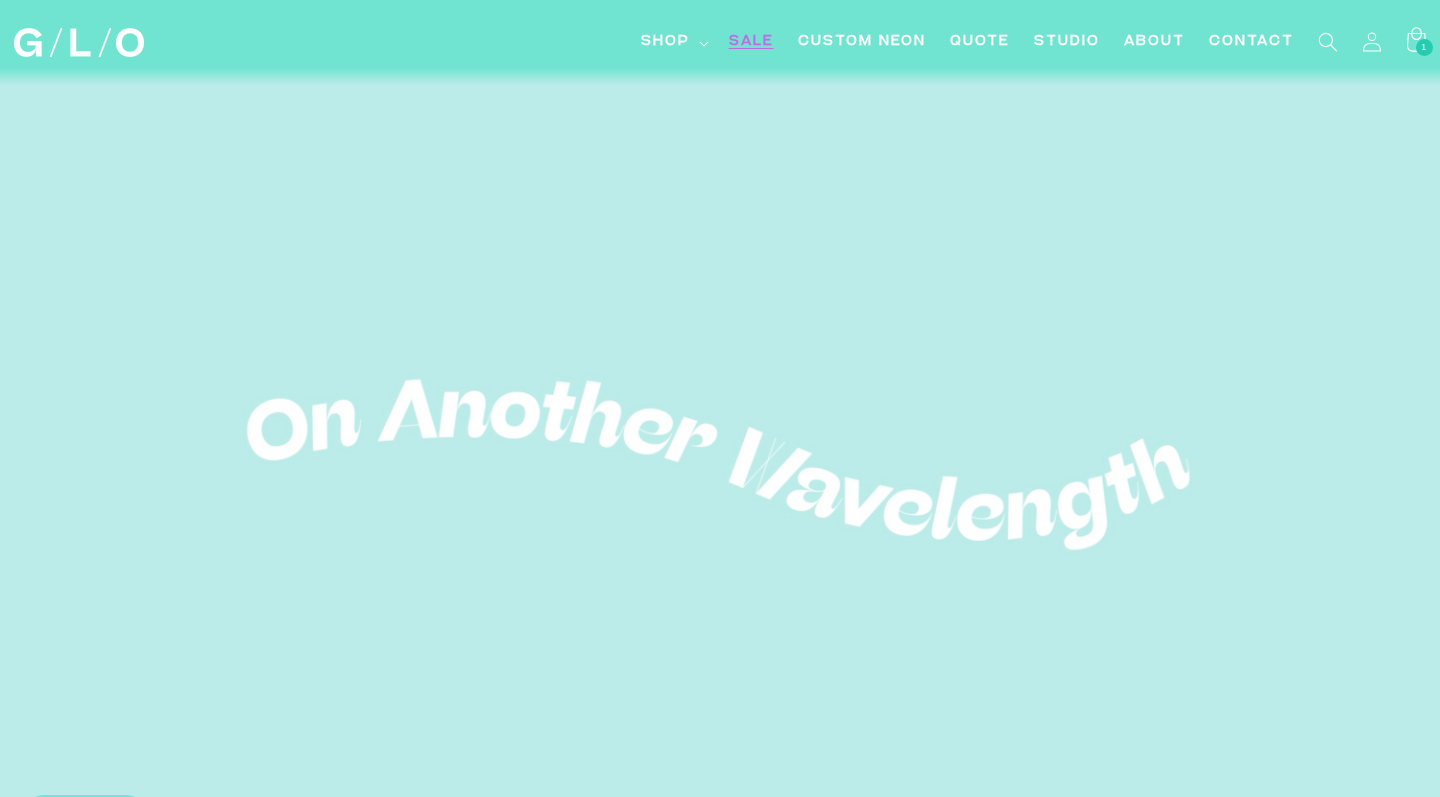 click on "SALE" at bounding box center (751, 42) 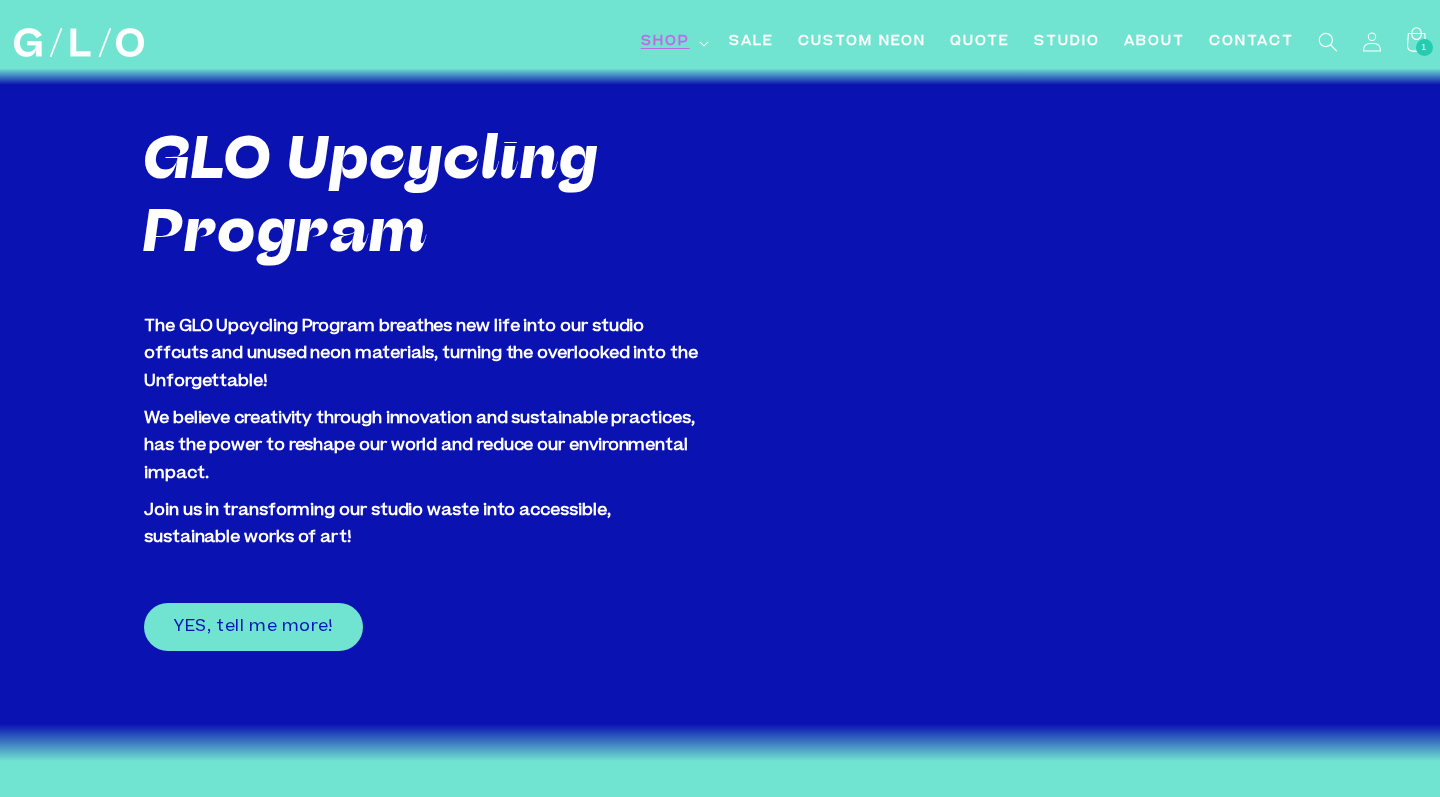 scroll, scrollTop: 1409, scrollLeft: 0, axis: vertical 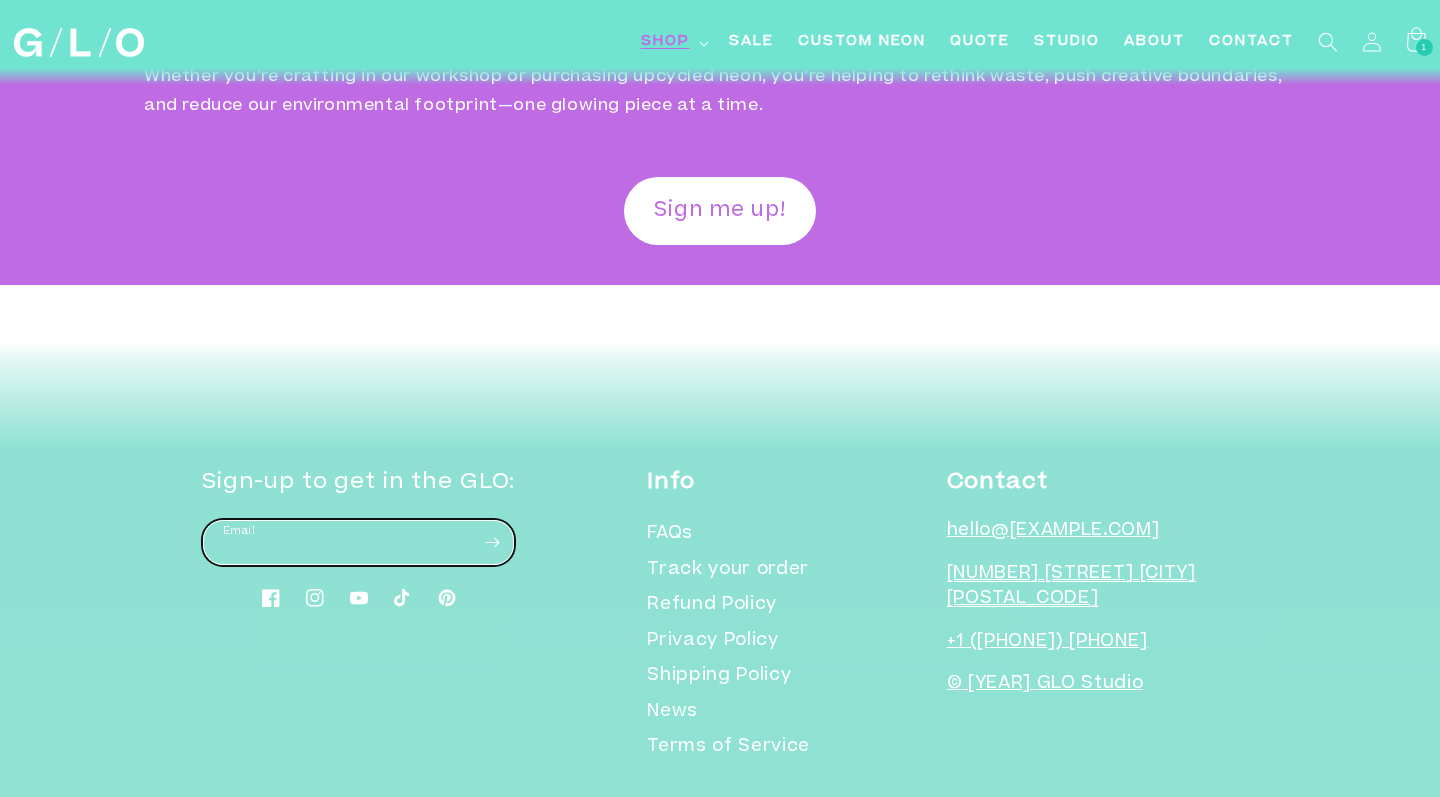 click on "Email" at bounding box center (358, 542) 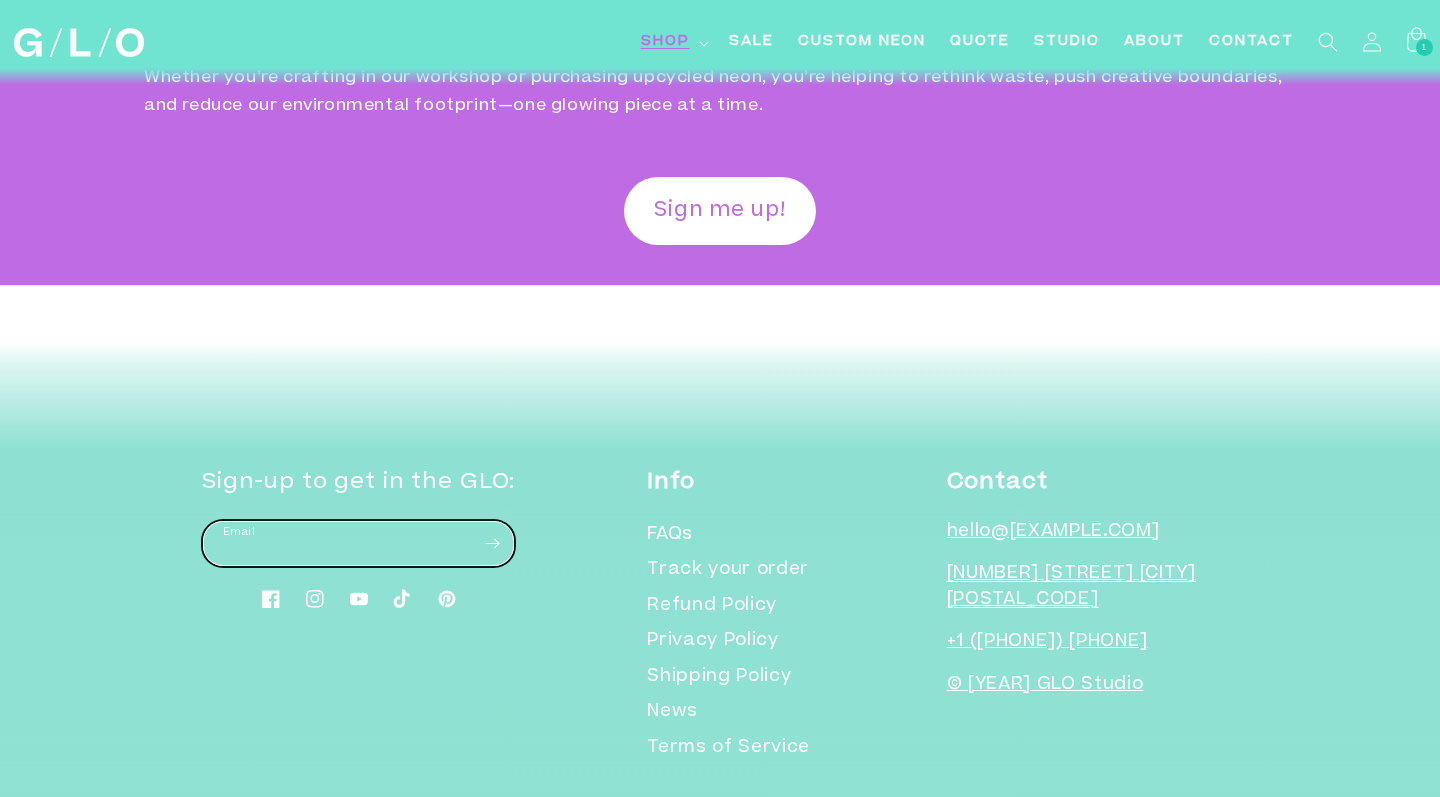 scroll, scrollTop: 10047, scrollLeft: 0, axis: vertical 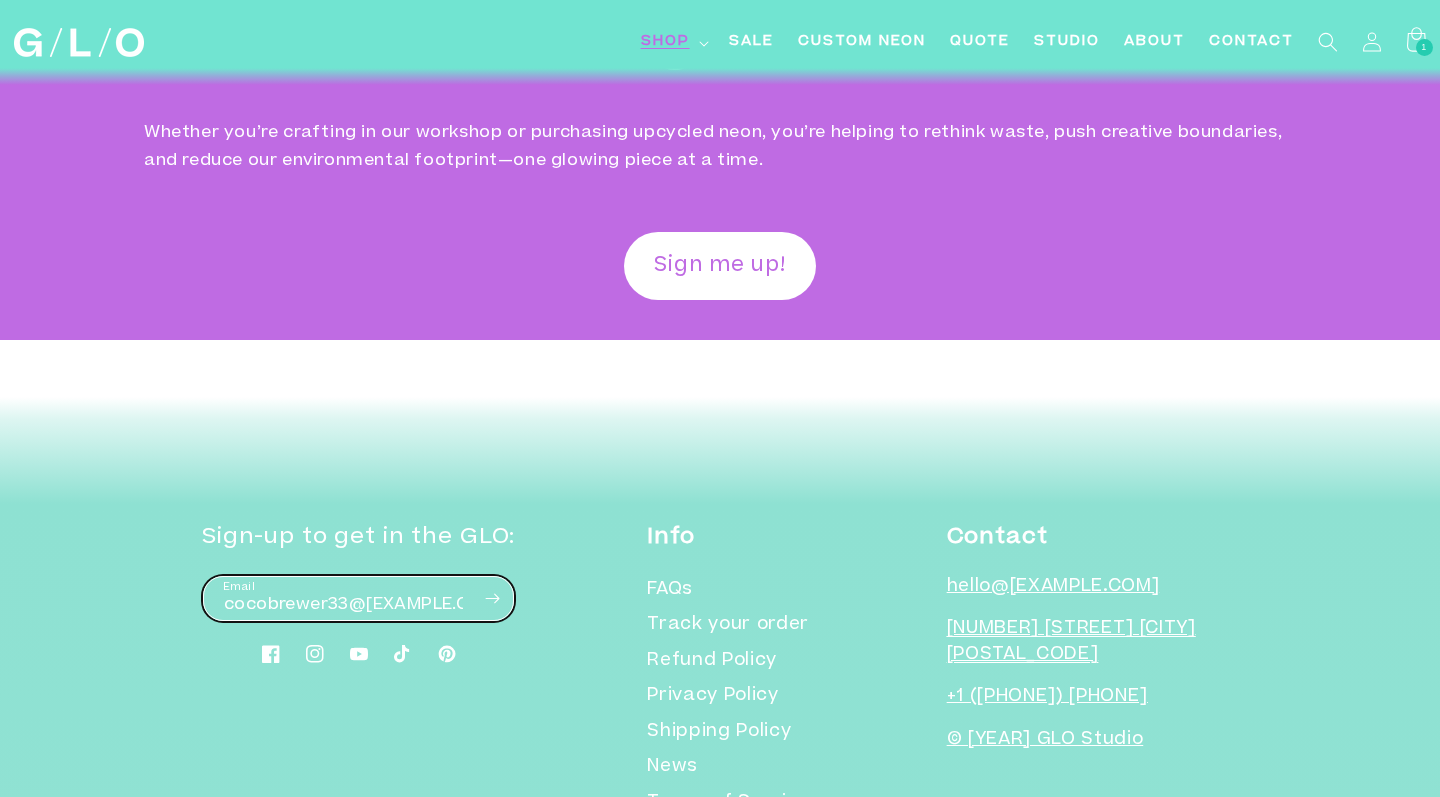 type on "cocobrewer33@gmail.com" 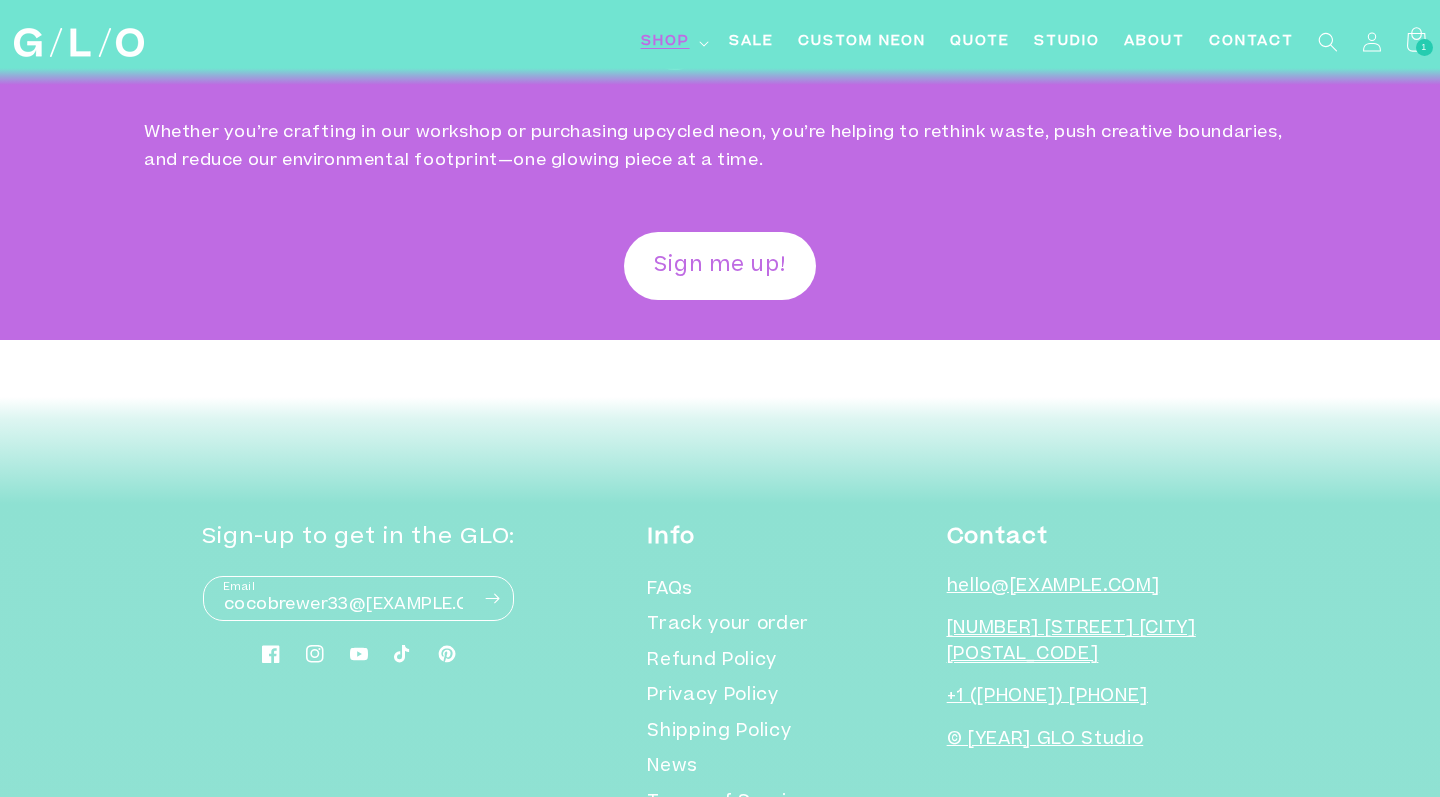 click at bounding box center [492, 598] 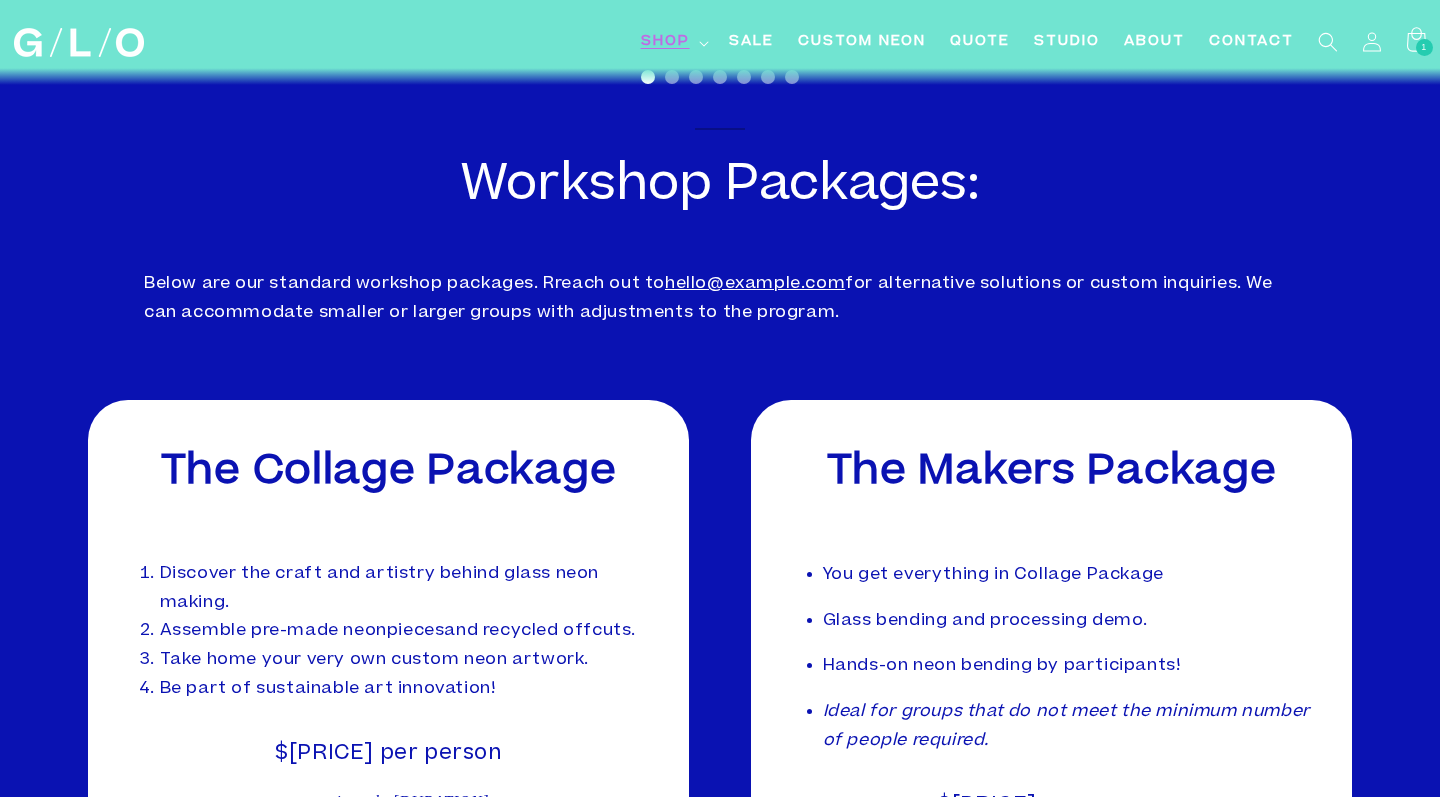 scroll, scrollTop: 8047, scrollLeft: 0, axis: vertical 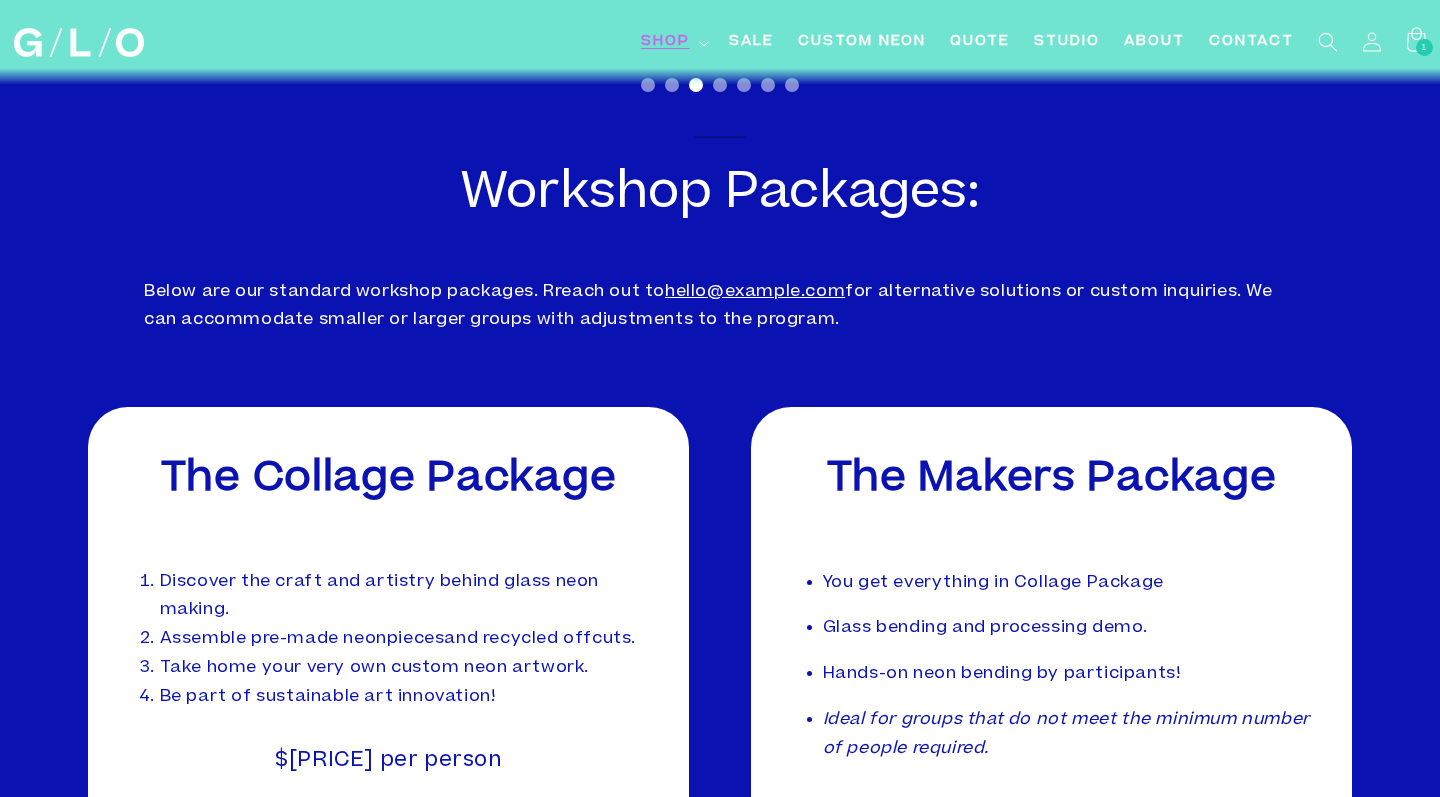 click on "Refund Policy" at bounding box center [725, 2742] 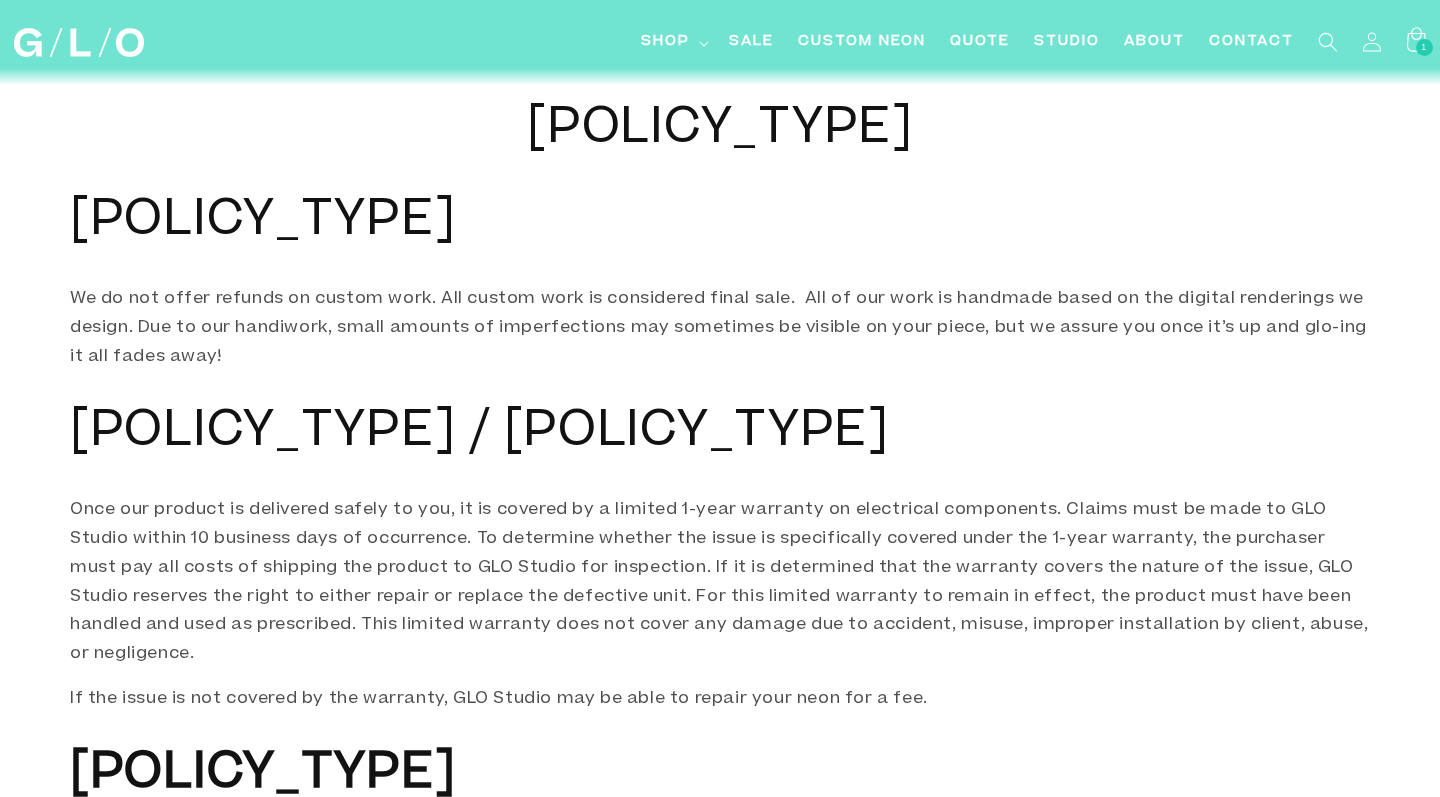 scroll, scrollTop: 0, scrollLeft: 0, axis: both 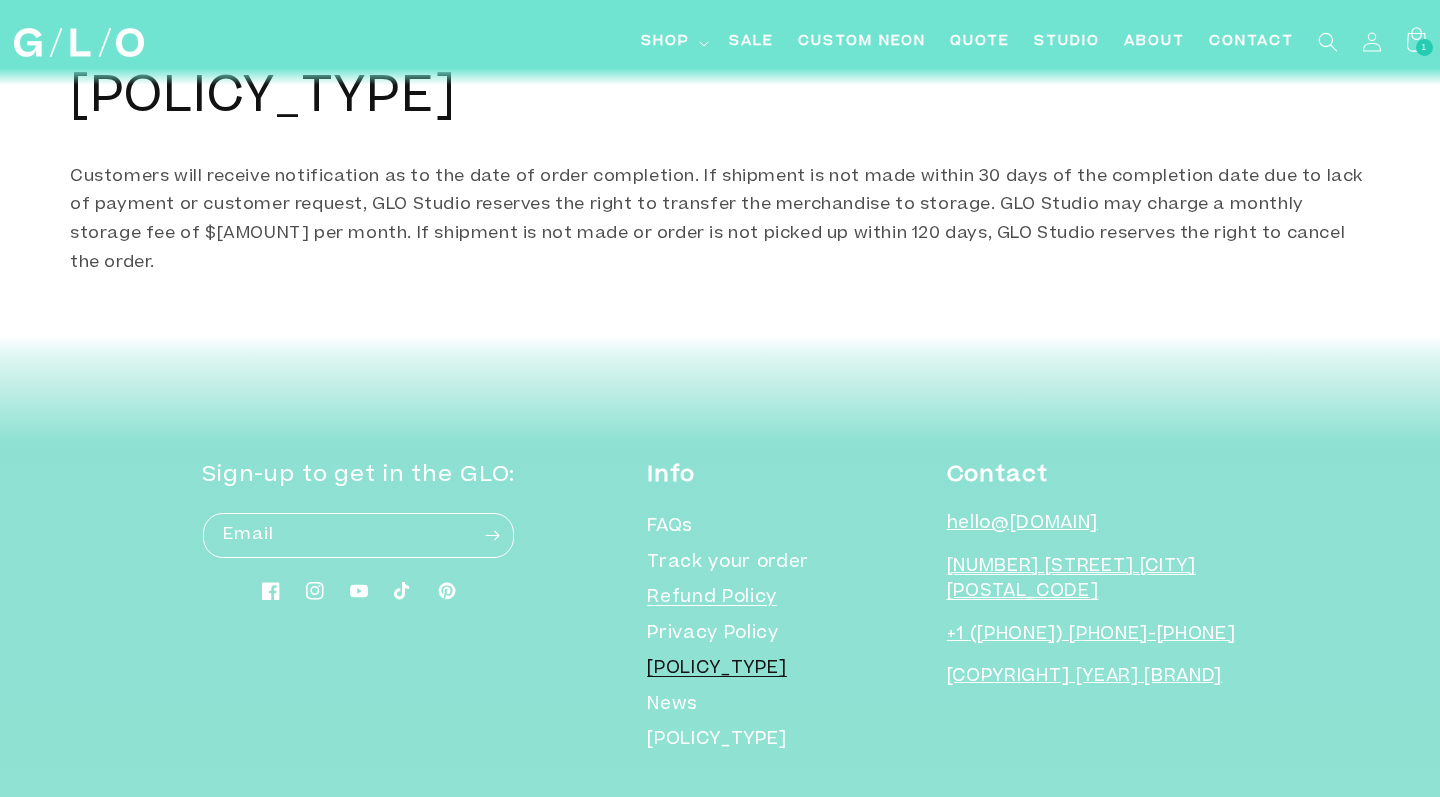 click on "Shipping Policy" at bounding box center [717, 670] 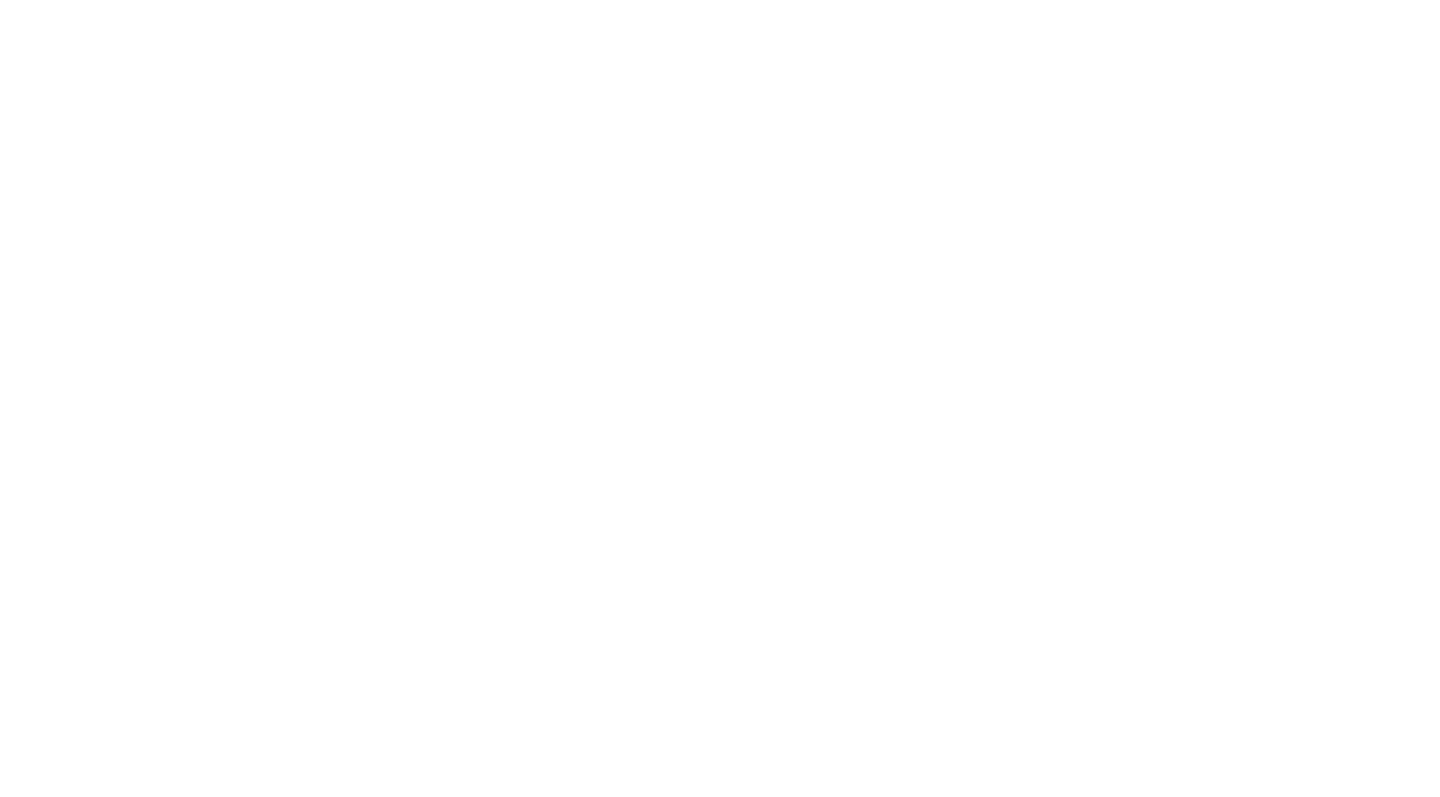 scroll, scrollTop: 0, scrollLeft: 0, axis: both 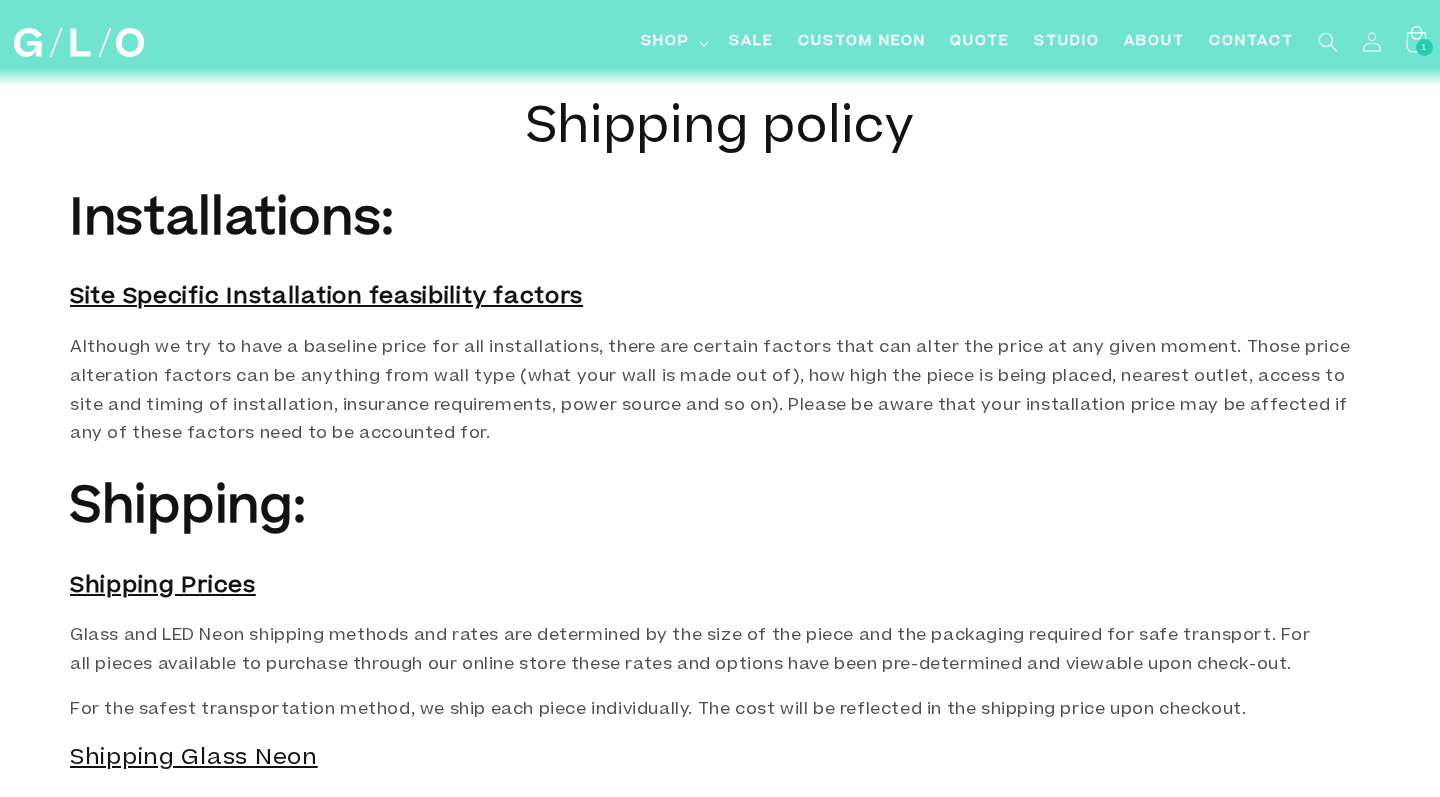 click at bounding box center (1415, 41) 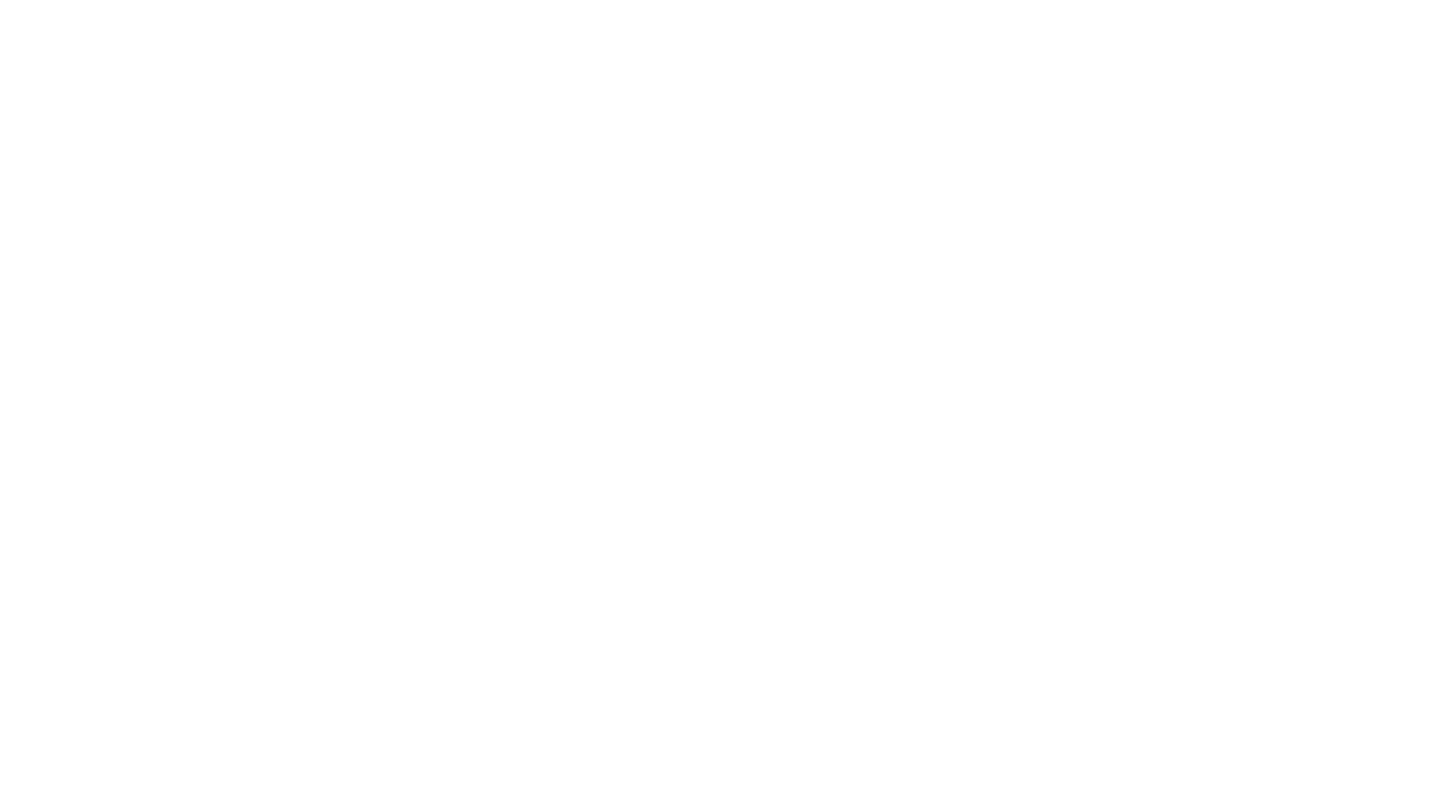 scroll, scrollTop: 0, scrollLeft: 0, axis: both 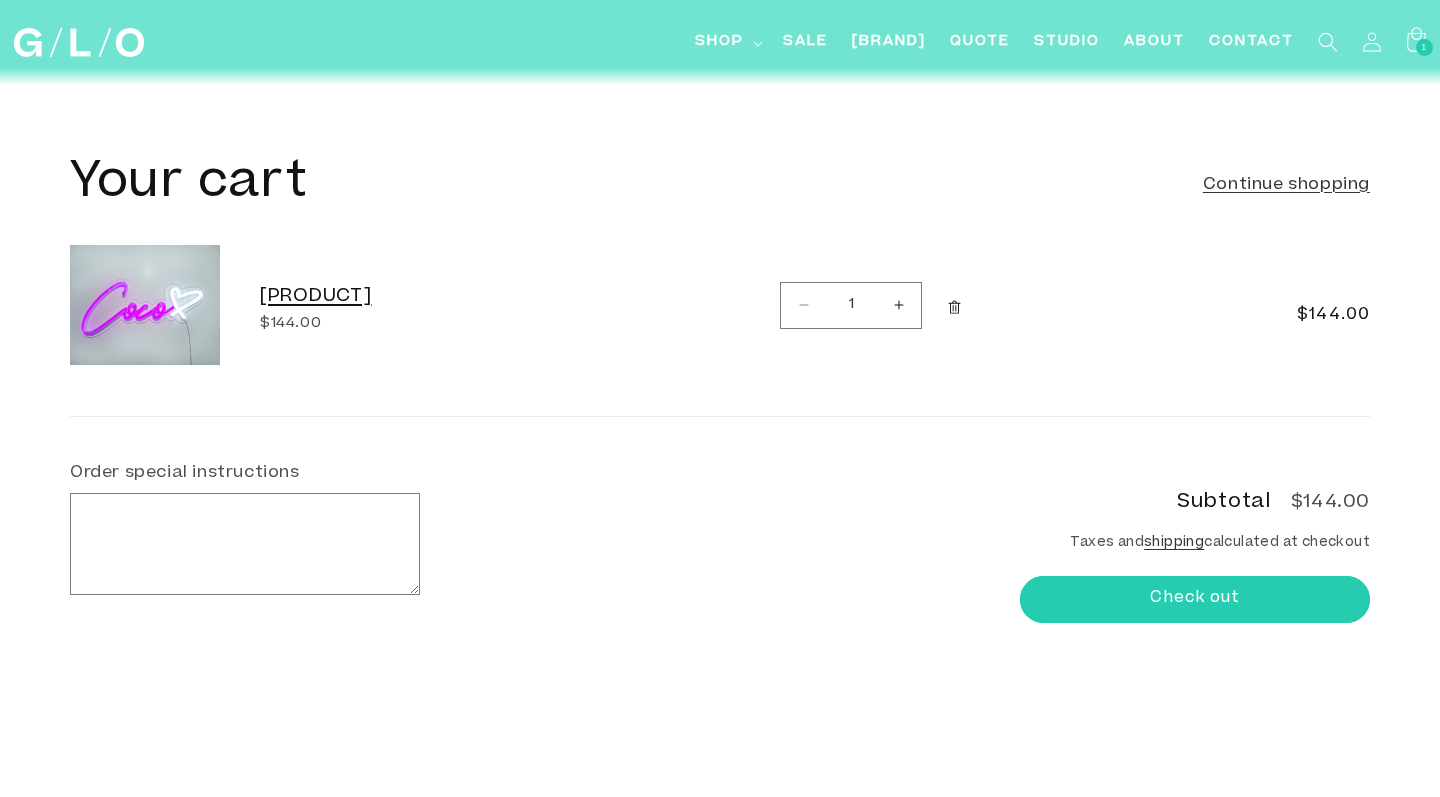 click on "LED Coco Heart" at bounding box center [410, 297] 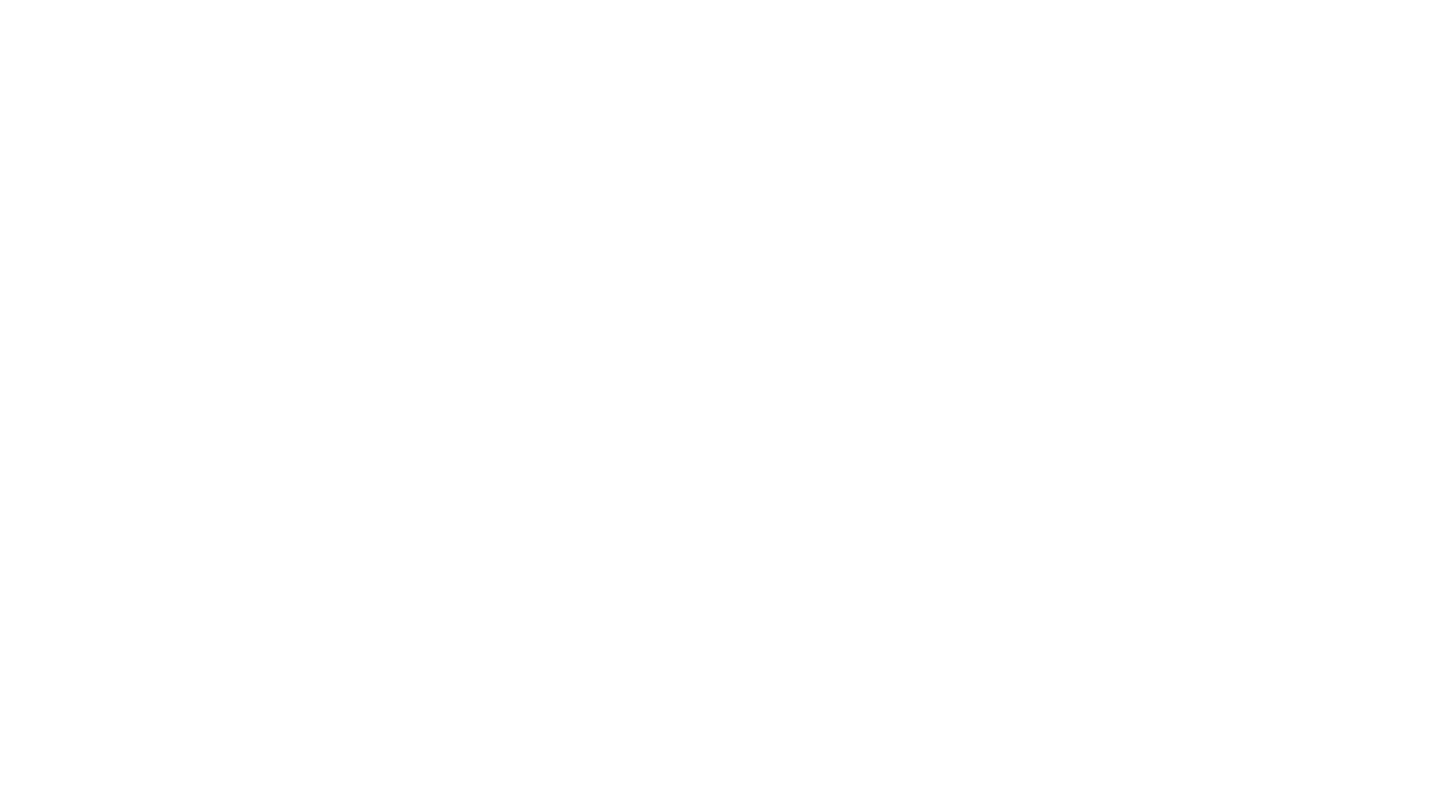 scroll, scrollTop: 0, scrollLeft: 0, axis: both 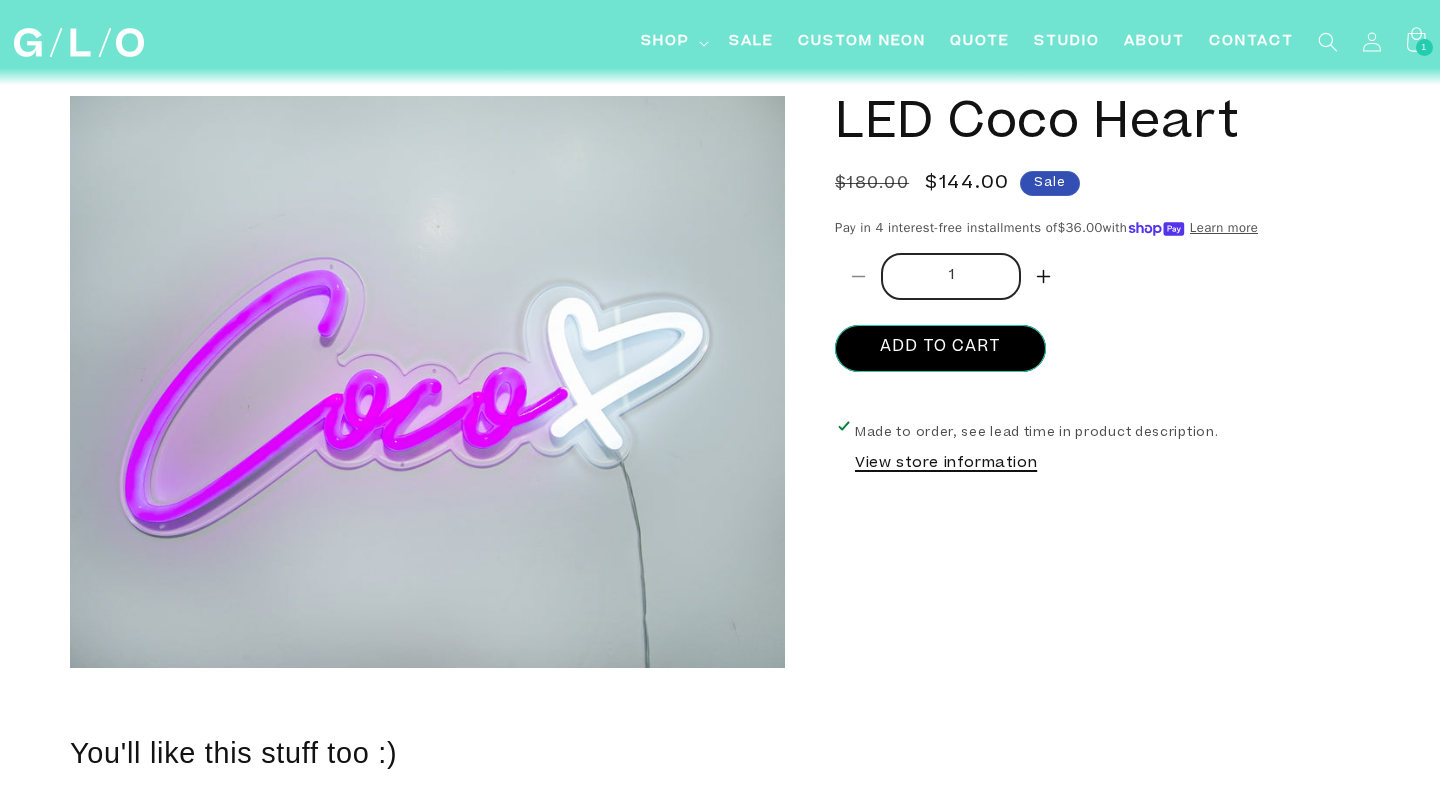 click on "View store information" at bounding box center (946, 465) 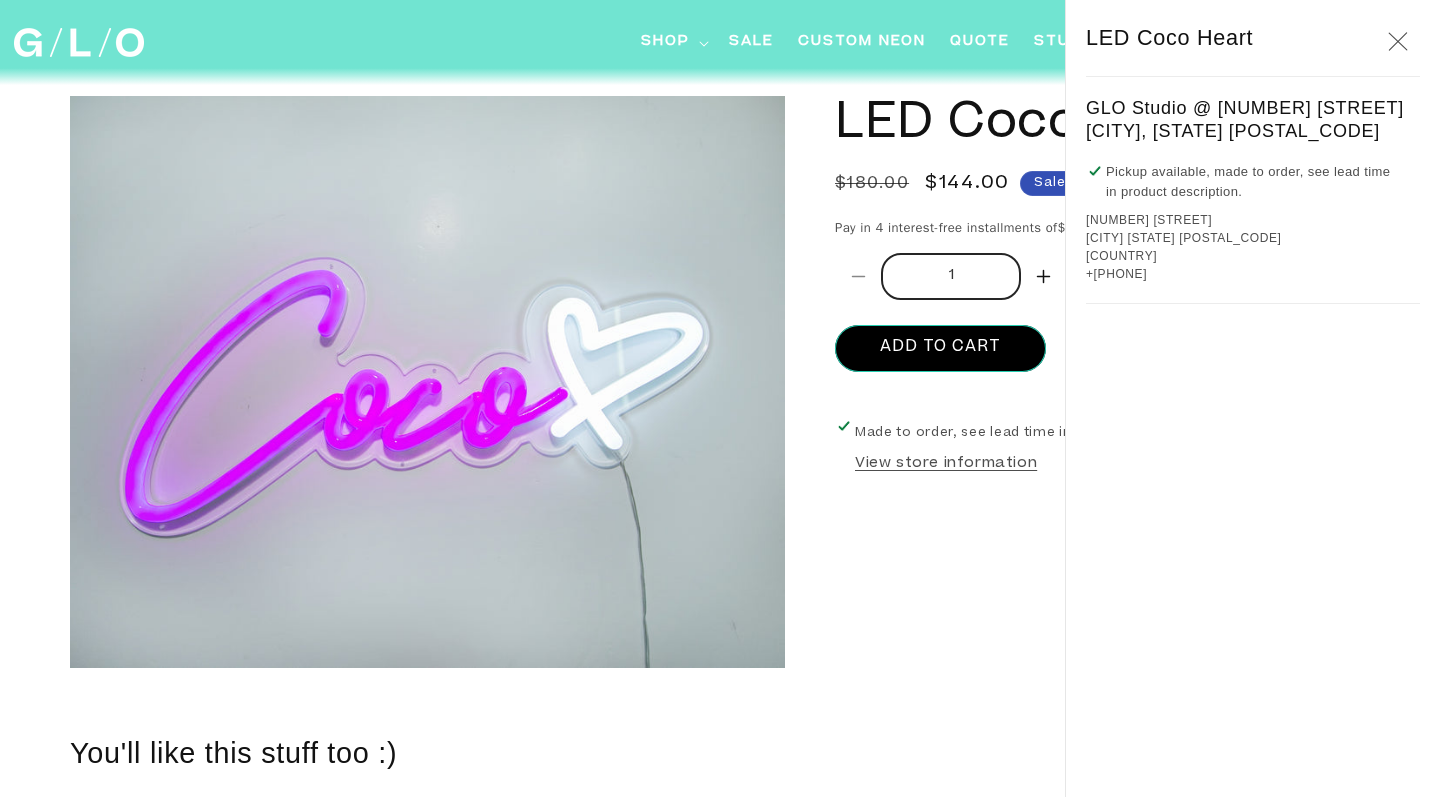 click at bounding box center [1398, 42] 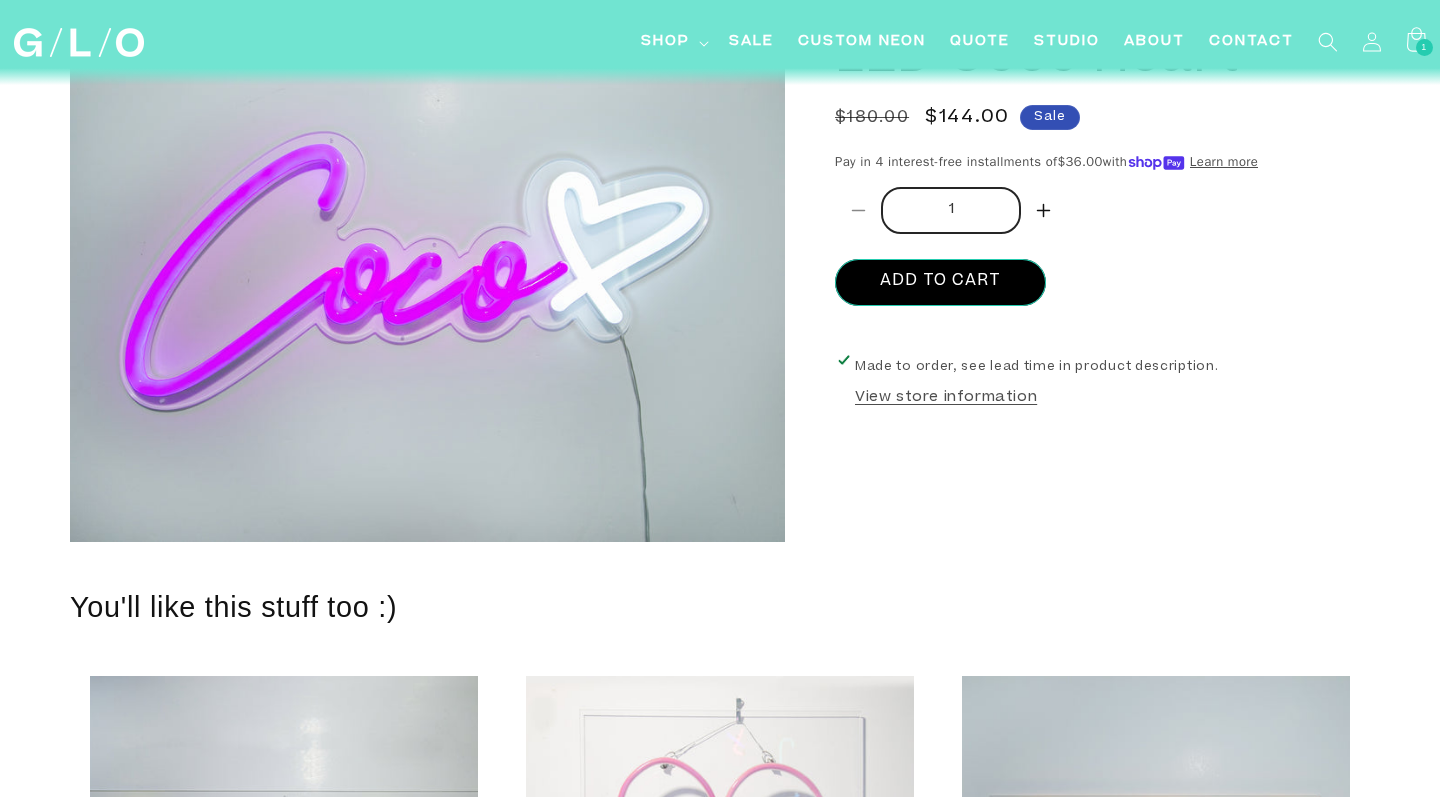 scroll, scrollTop: 177, scrollLeft: 0, axis: vertical 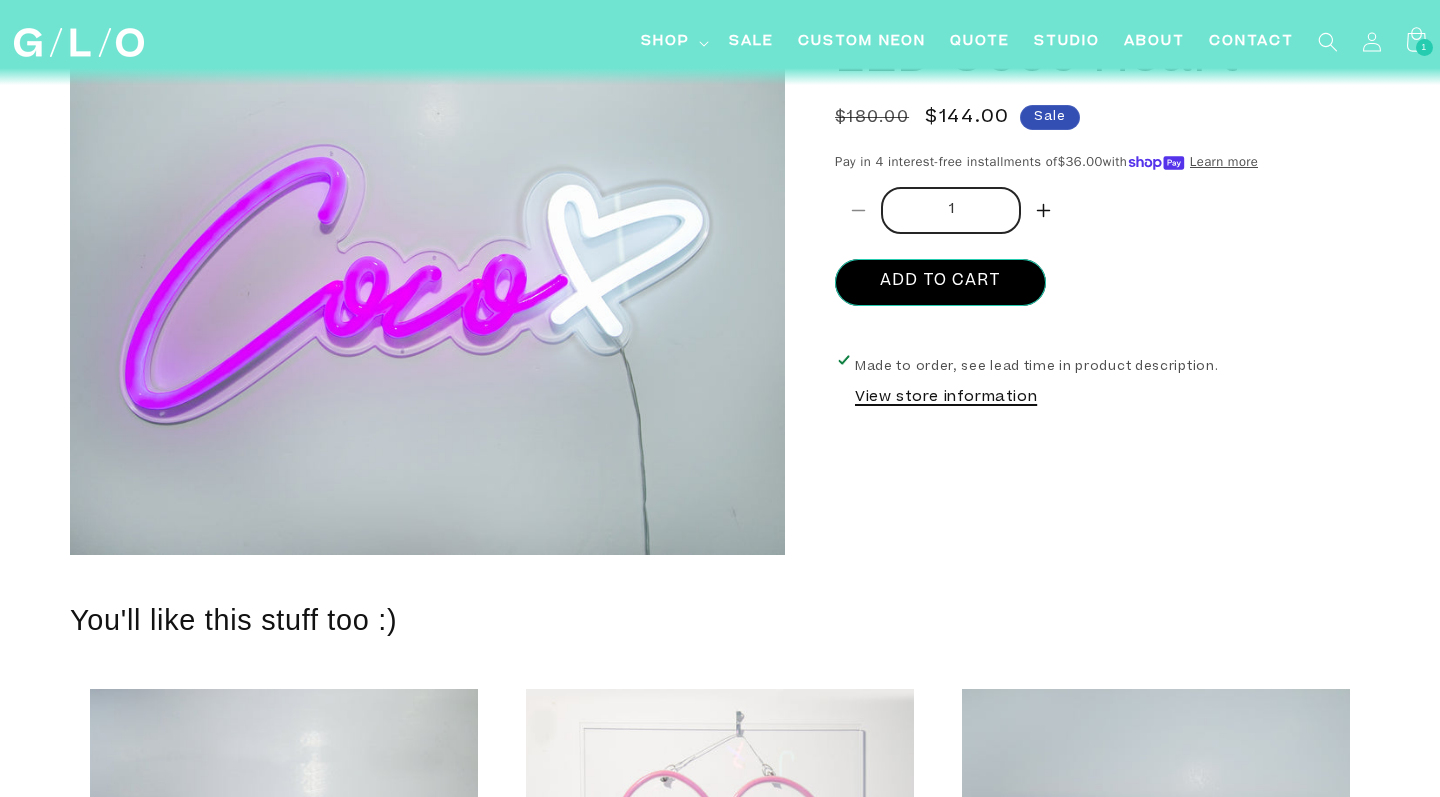 click on "View store information" at bounding box center [946, 399] 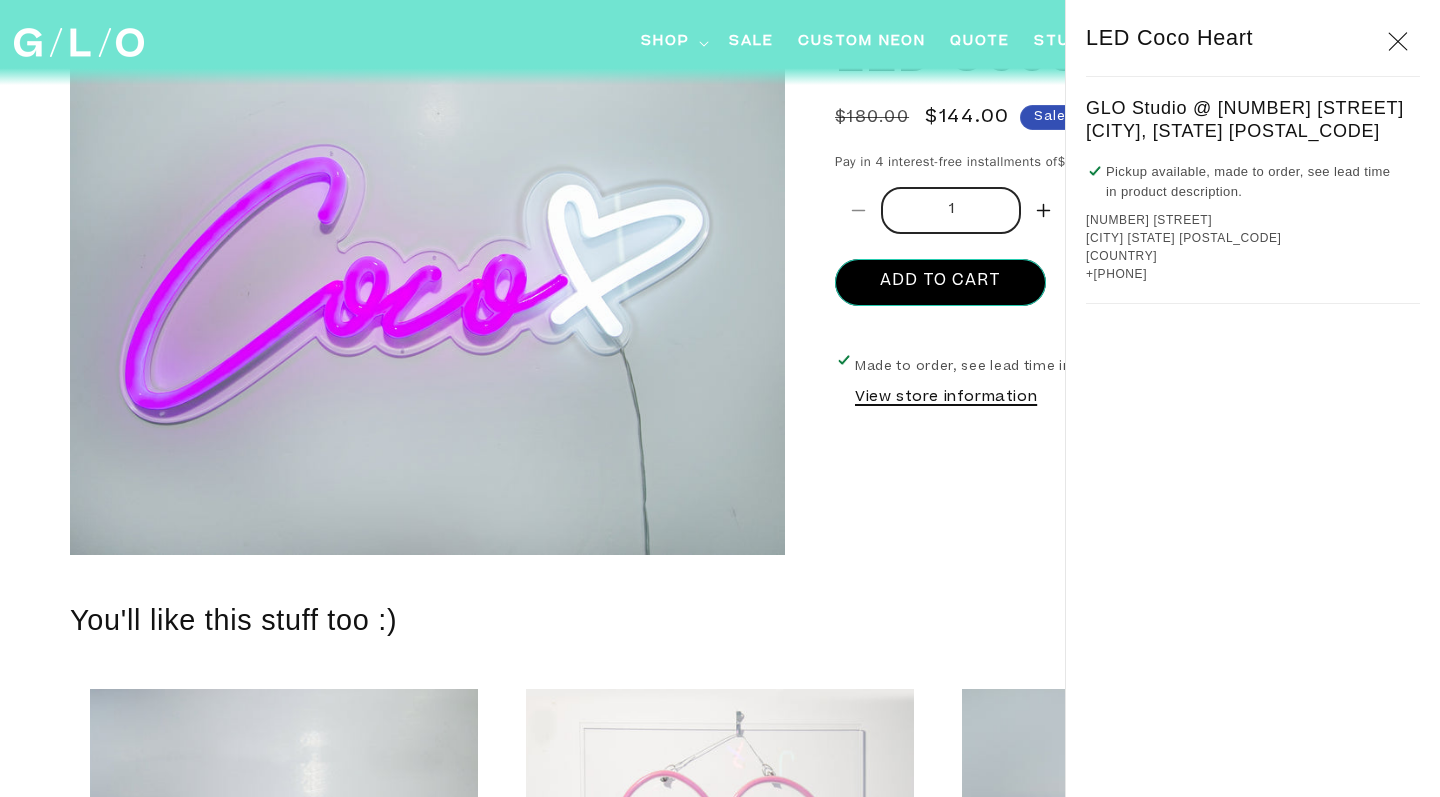 click on "View store information" at bounding box center (946, 399) 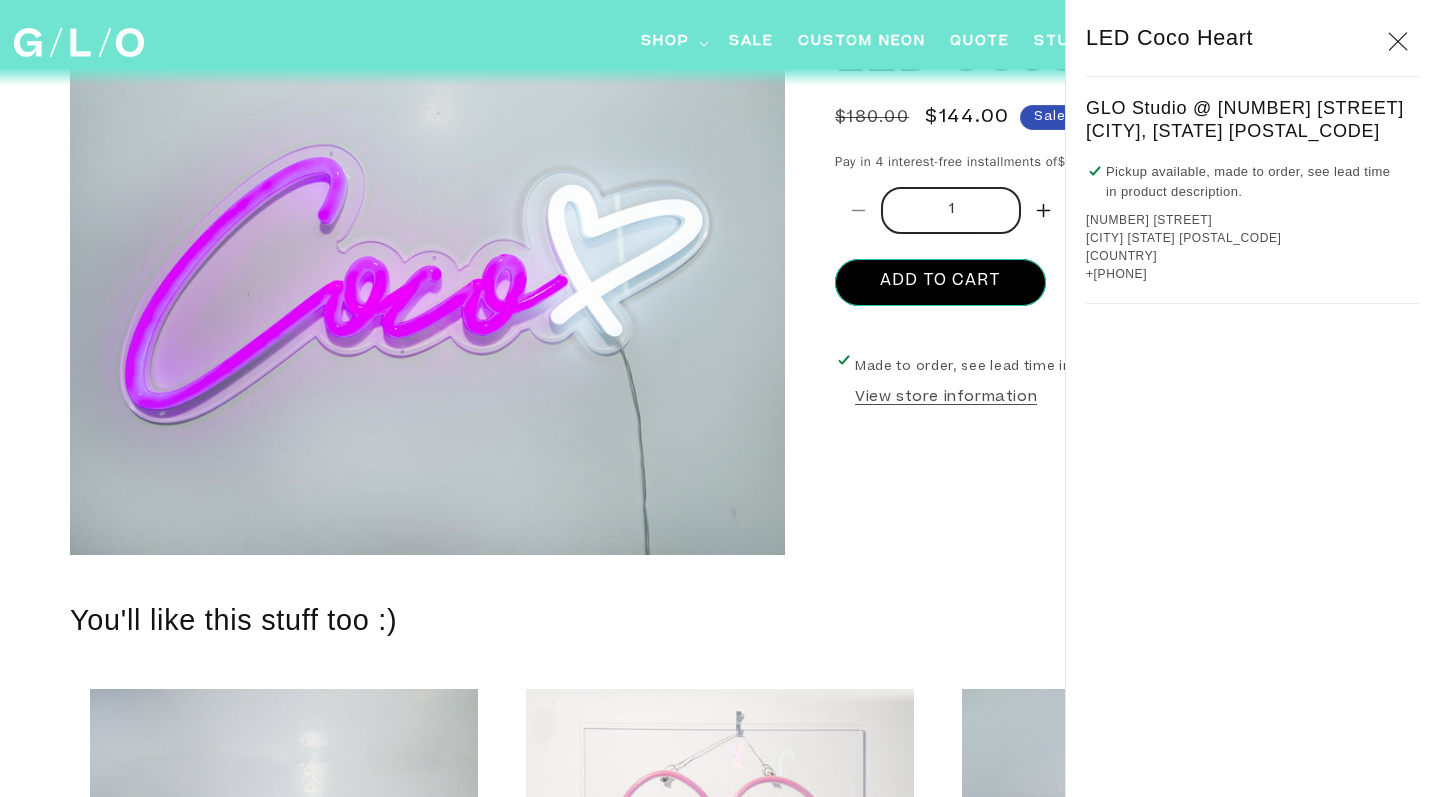 click on "LED Coco Heart
LED Coco Heart
Regular price
$144.00
Regular price
$180.00
Sale price
$144.00
Unit price
/
per
Sale
Sold out
Shipping  calculated at checkout.
Quantity
( 1  in cart)
1" at bounding box center [1077, 259] 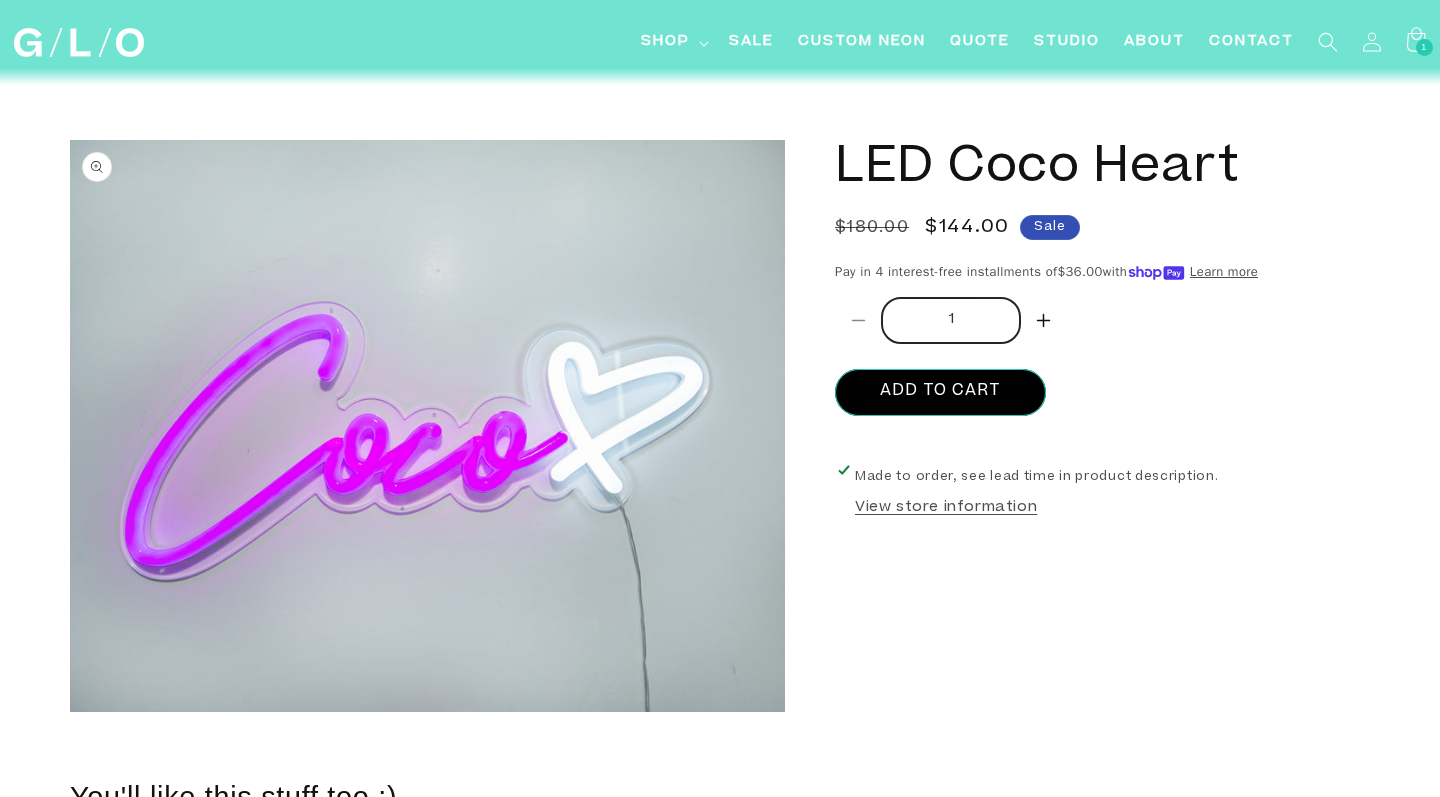 scroll, scrollTop: 0, scrollLeft: 0, axis: both 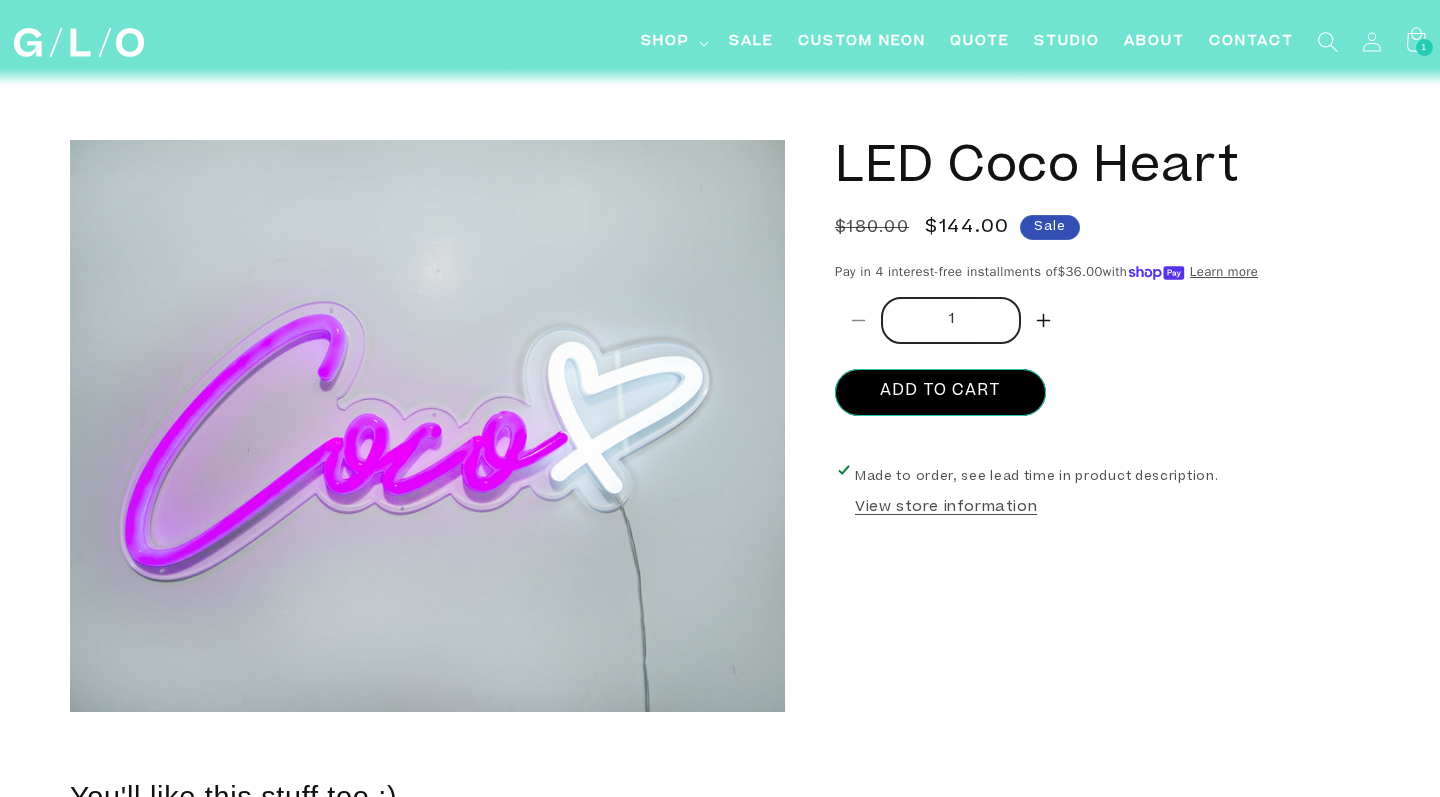 click at bounding box center (1327, 41) 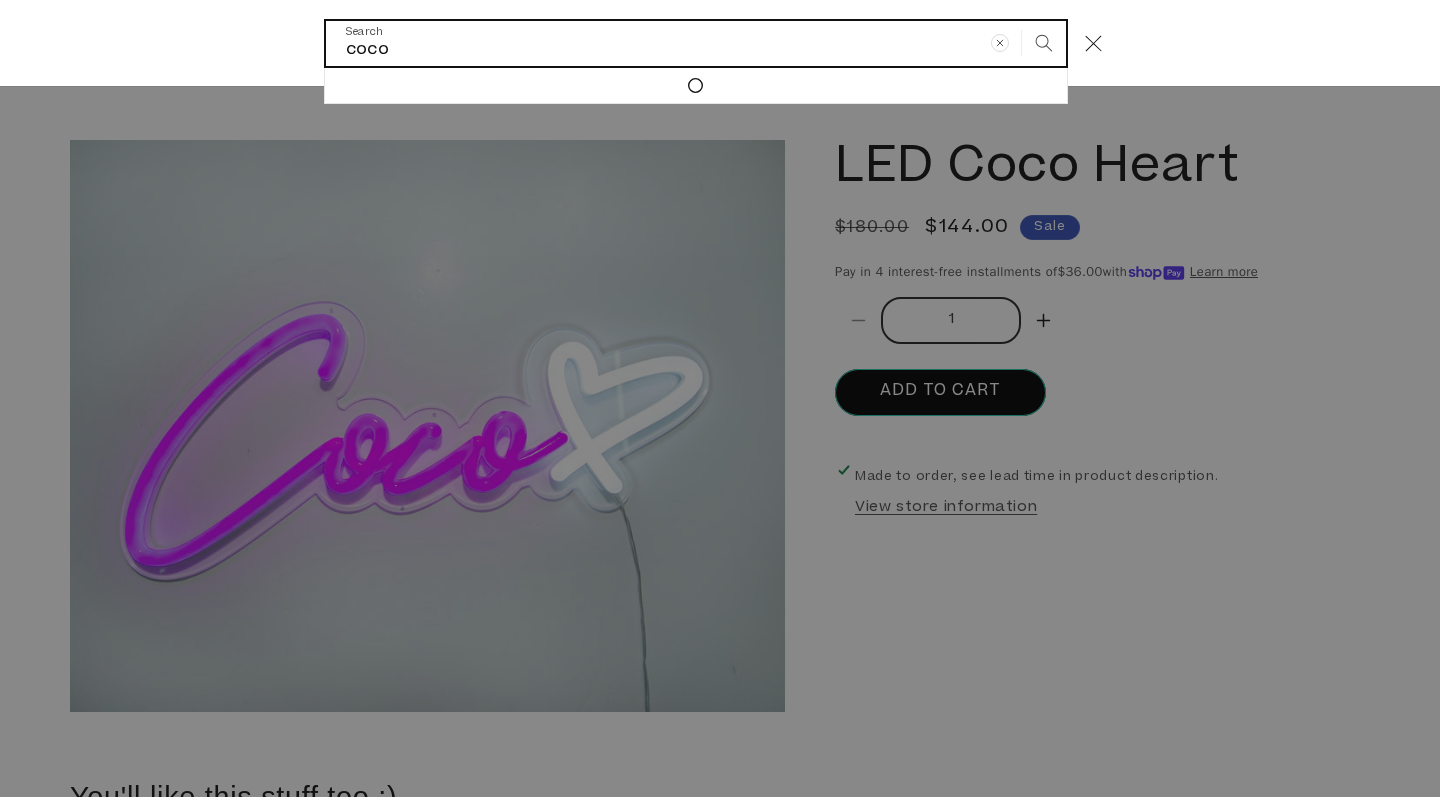 type on "coco" 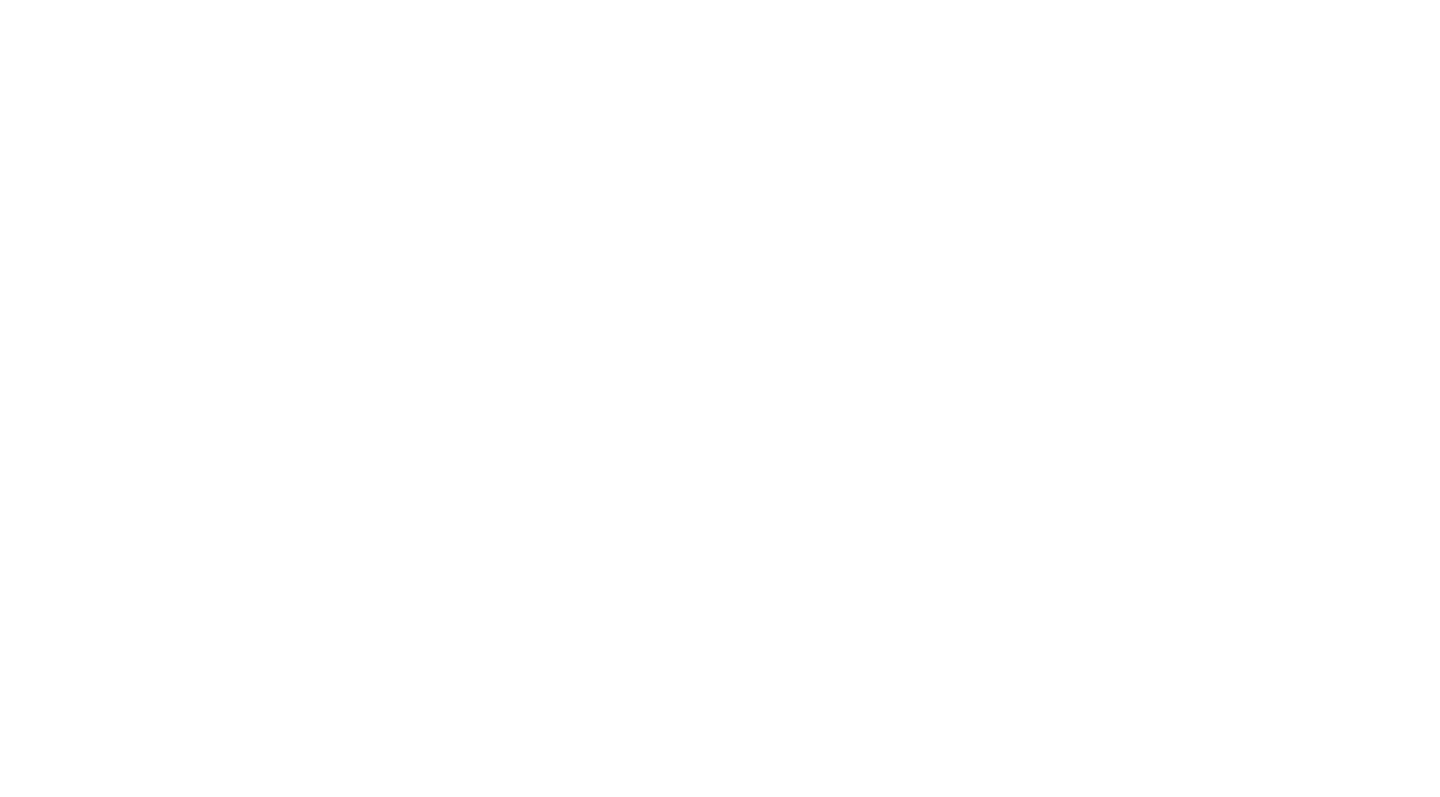 scroll, scrollTop: 0, scrollLeft: 0, axis: both 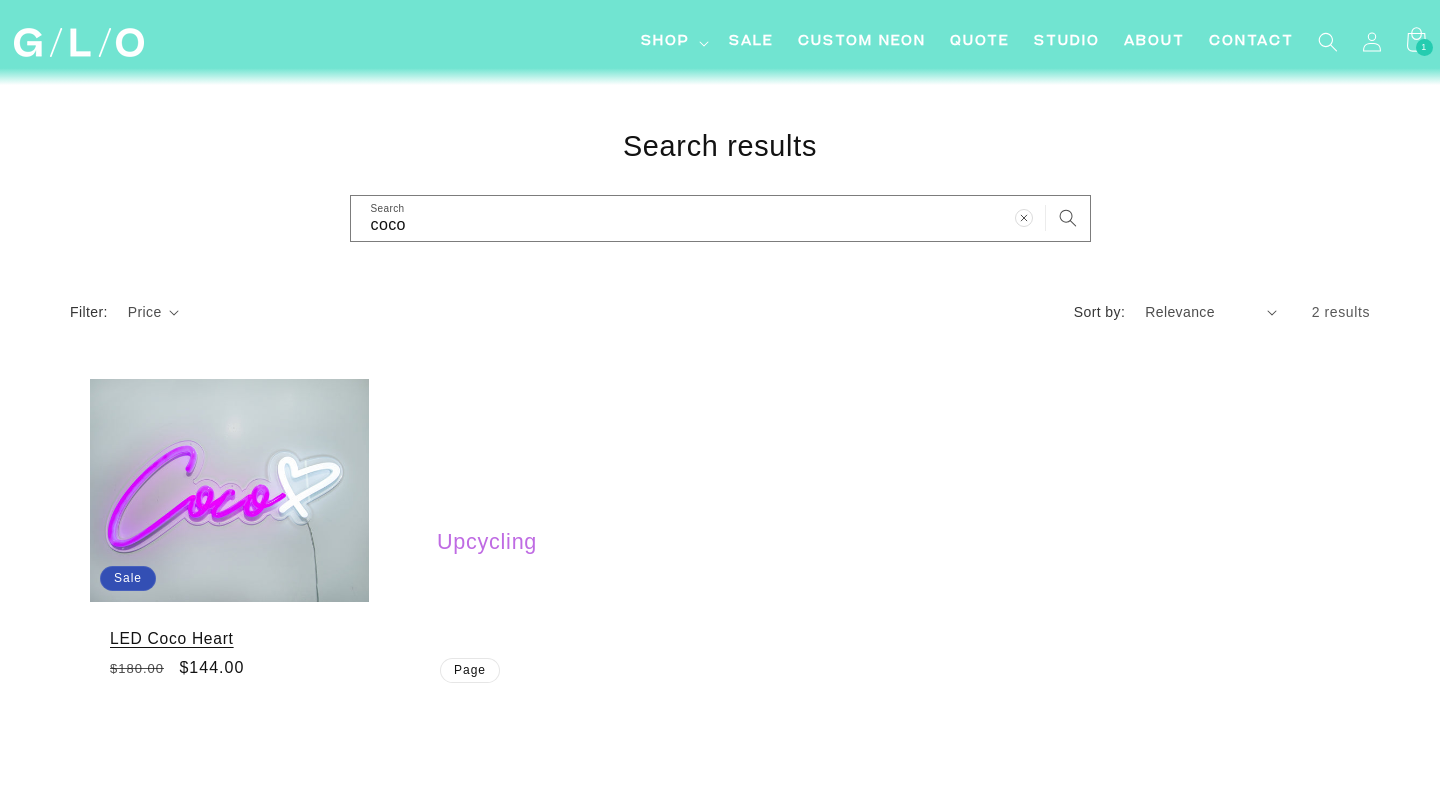 click on "LED Coco Heart" at bounding box center [229, 638] 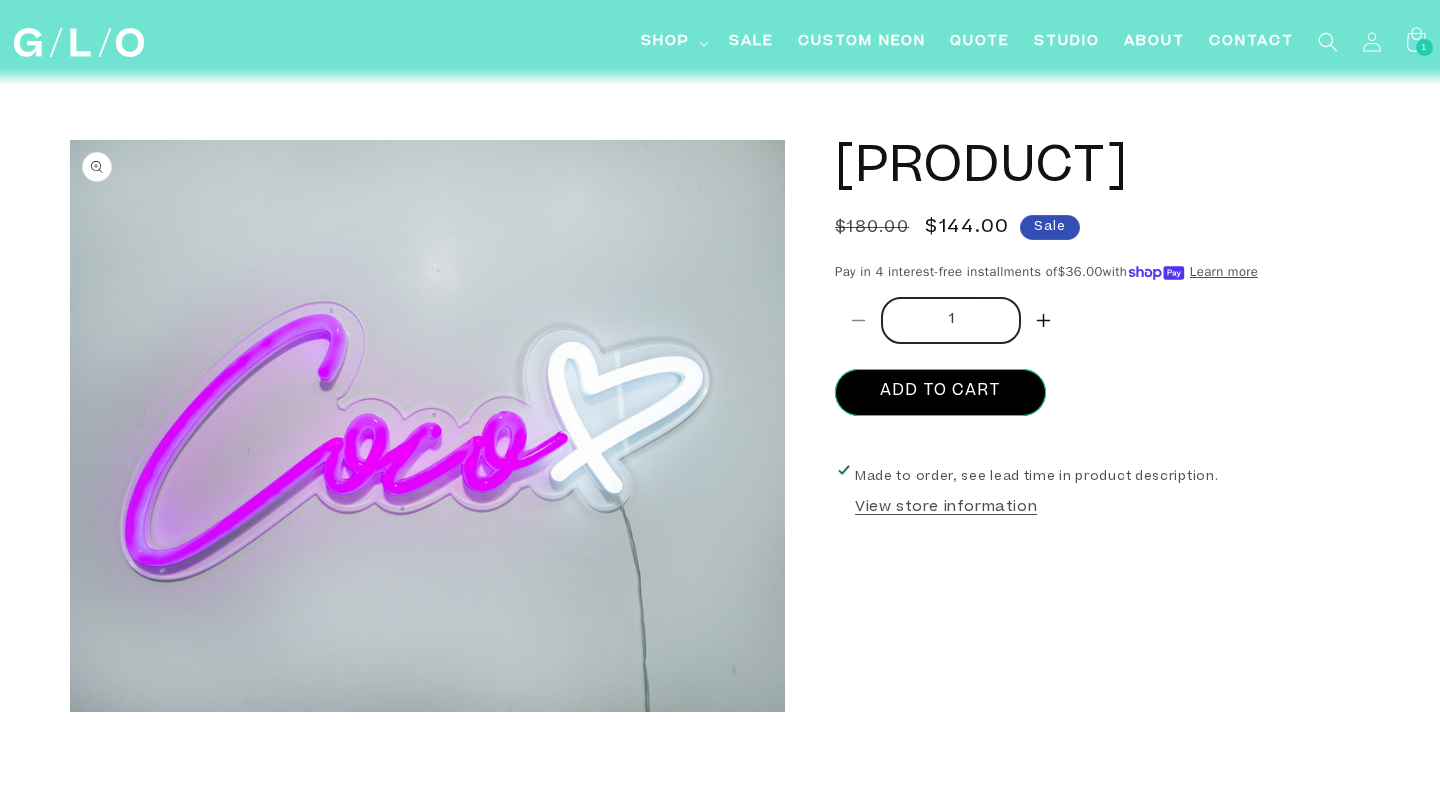 scroll, scrollTop: 0, scrollLeft: 0, axis: both 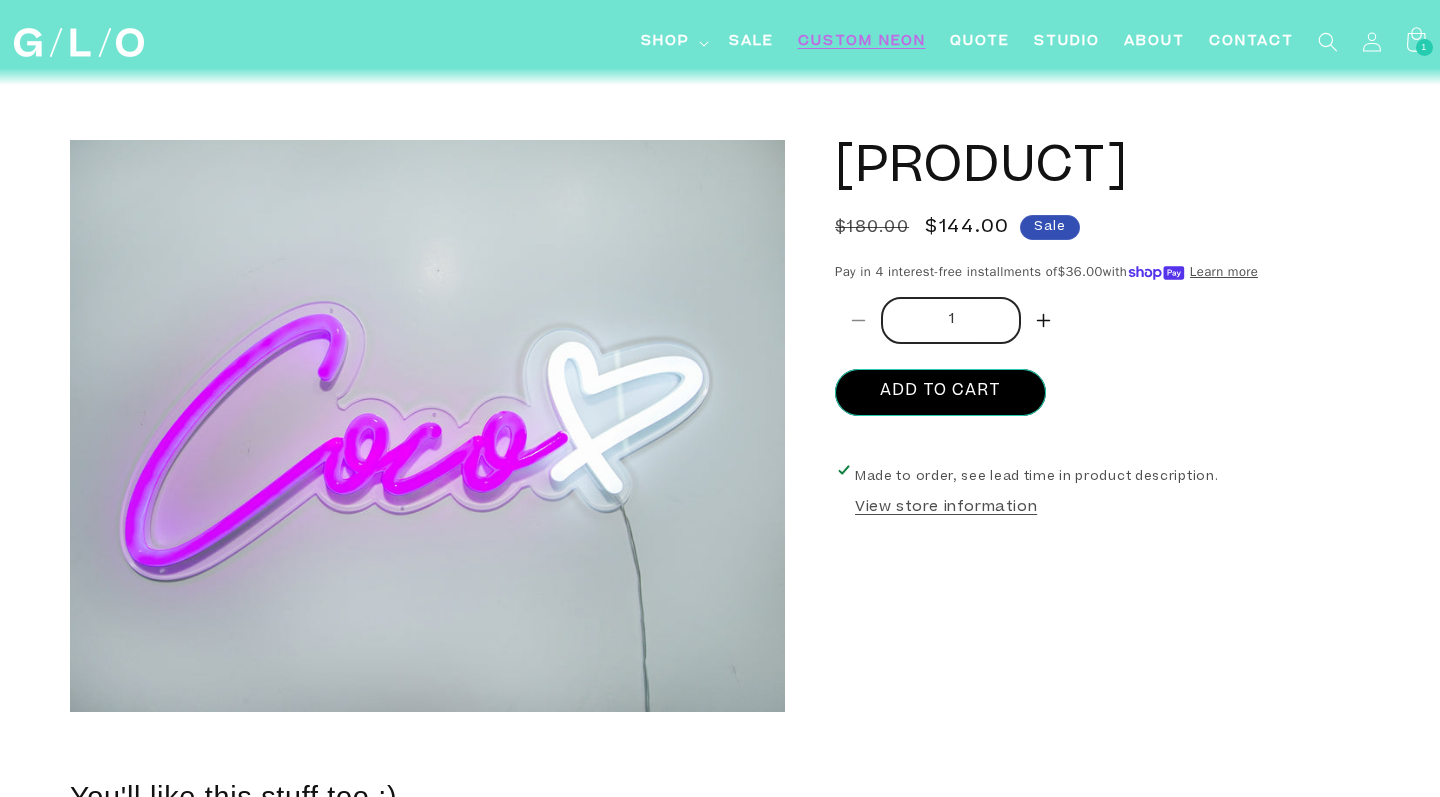 click on "Custom Neon" at bounding box center [862, 42] 